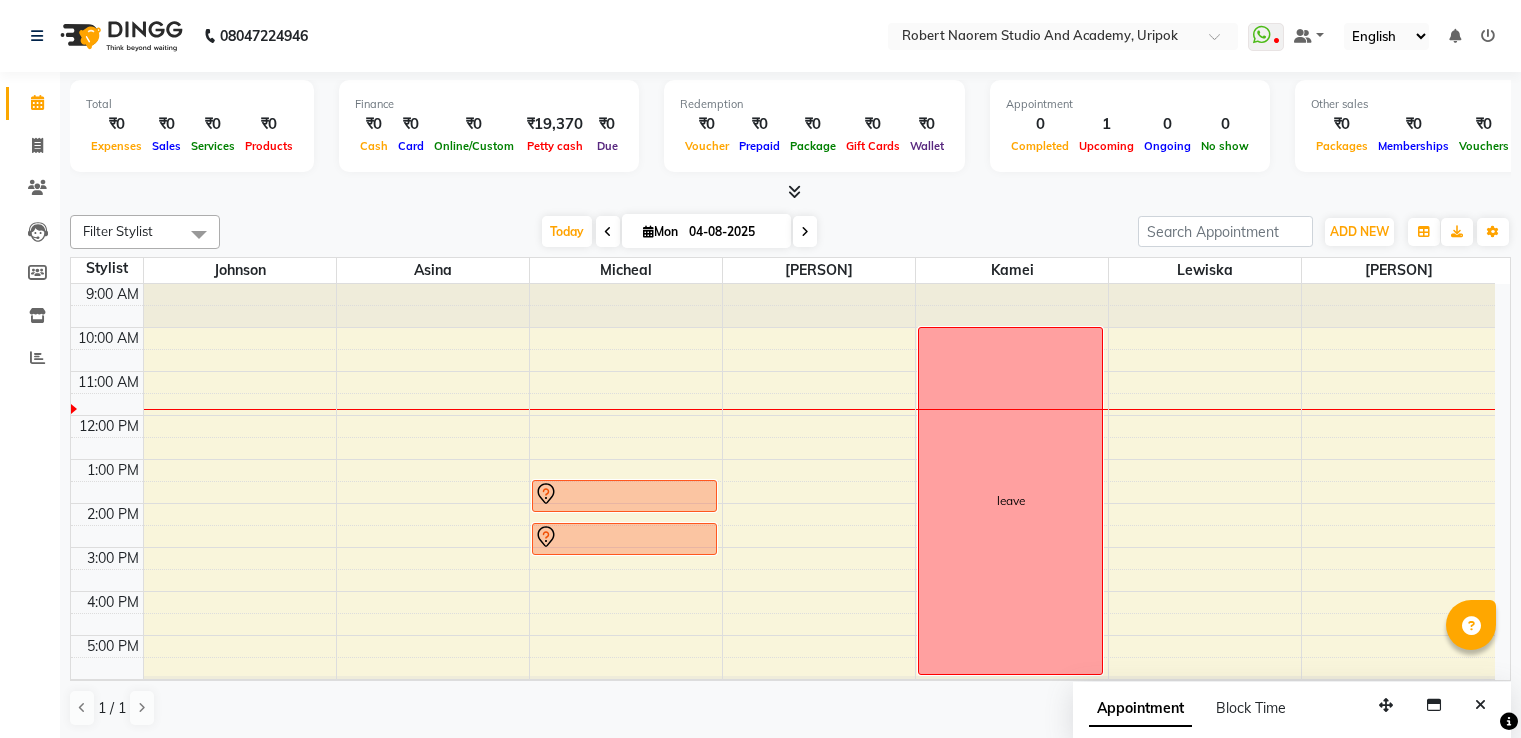 scroll, scrollTop: 0, scrollLeft: 0, axis: both 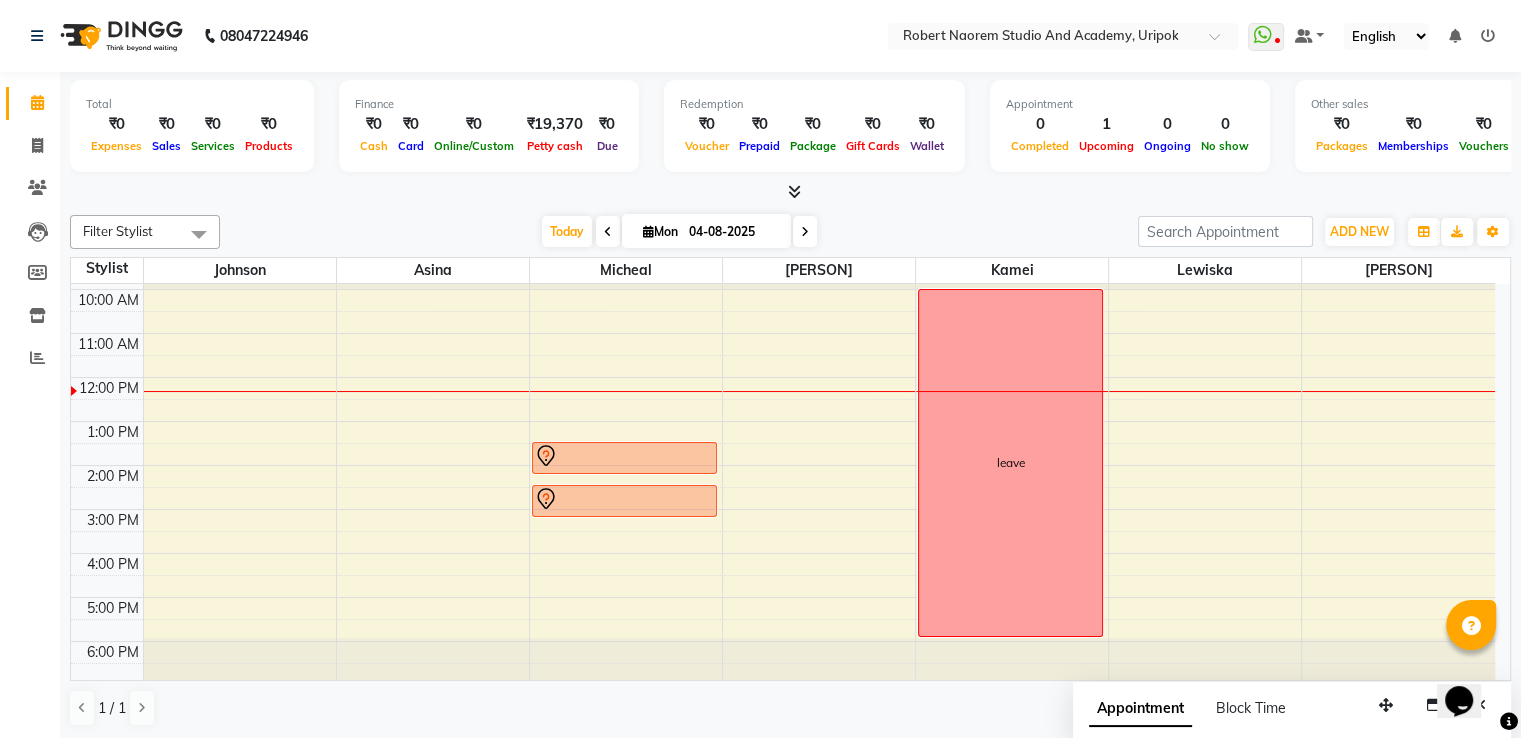 click on "04-08-2025" at bounding box center [733, 232] 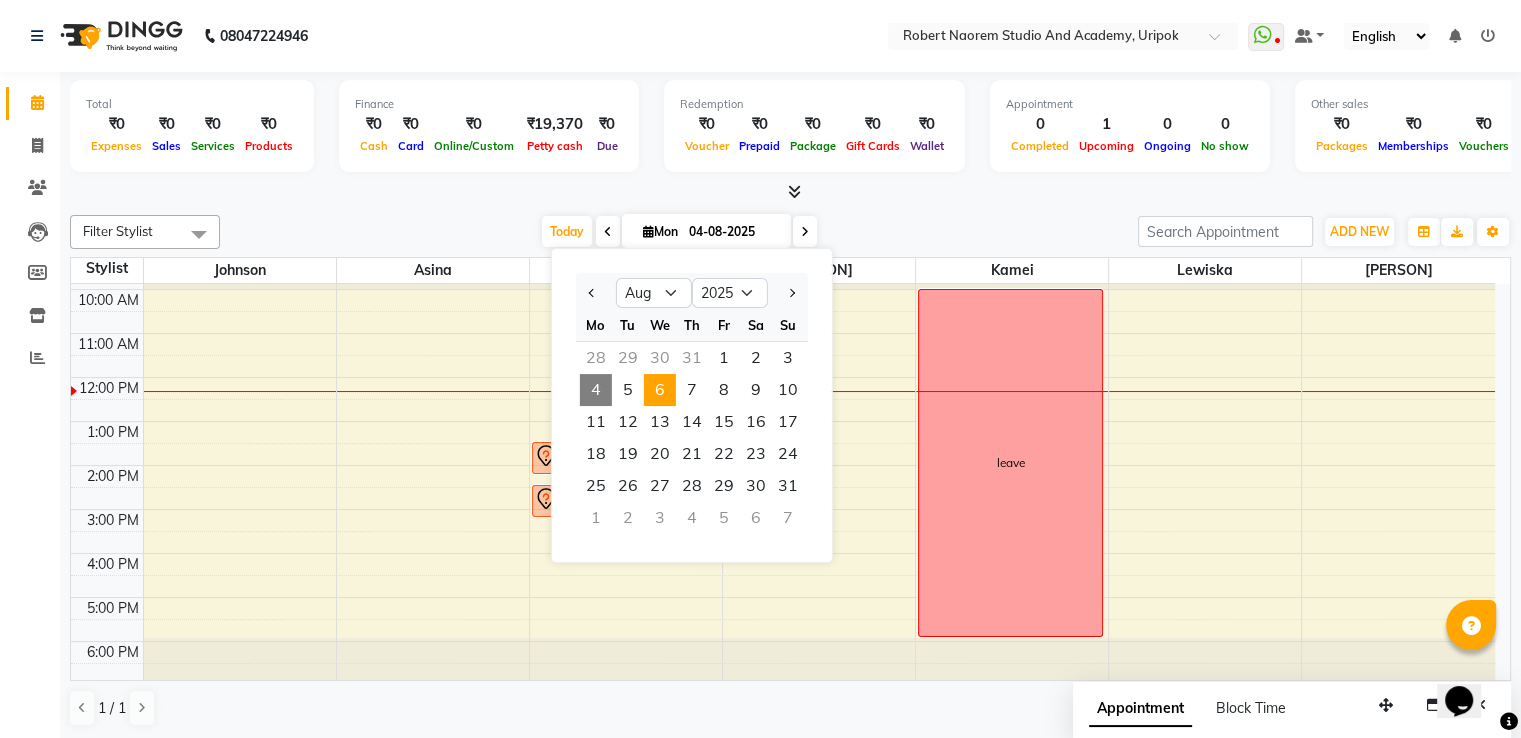 click on "6" at bounding box center (660, 390) 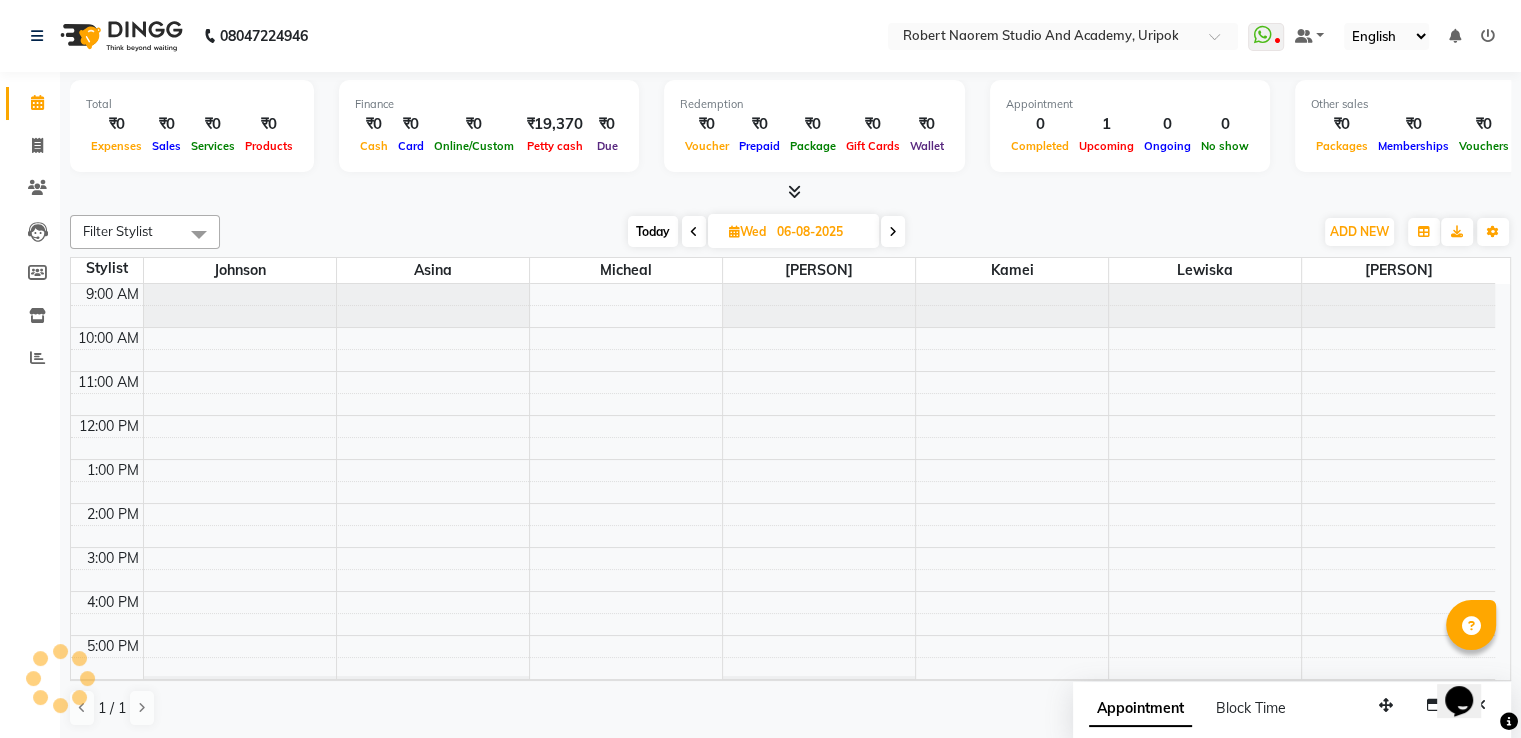 scroll, scrollTop: 38, scrollLeft: 0, axis: vertical 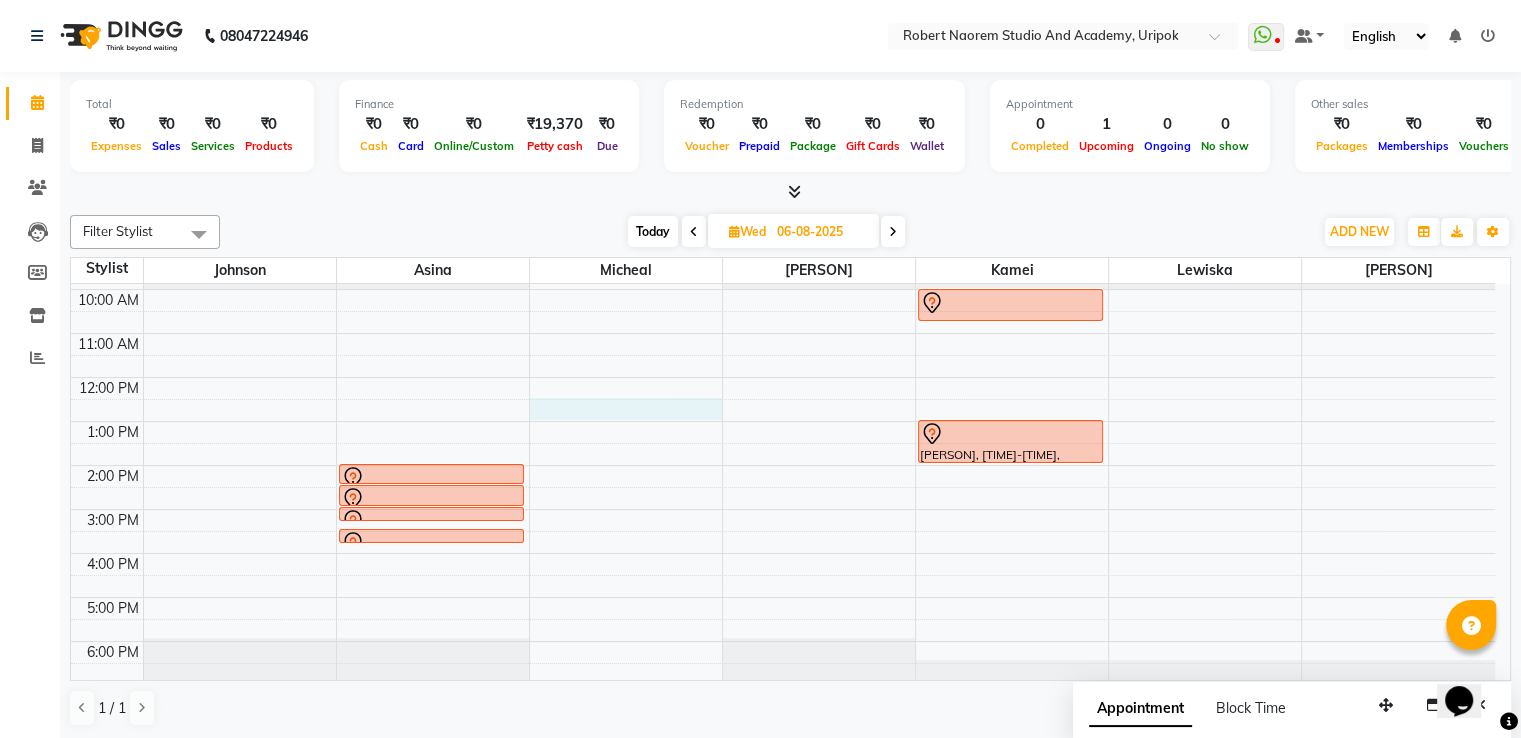 click on "9:00 AM 10:00 AM 11:00 AM 12:00 PM 1:00 PM 2:00 PM 3:00 PM 4:00 PM 5:00 PM 6:00 PM [PERSON], [TIME]-[TIME], [SERVICE] [PERSON], [TIME]-[TIME], [SERVICE] [PERSON], [TIME]-[TIME], [SERVICE] [PERSON], [TIME]-[TIME], [SERVICE] [PERSON][PERSON], [TIME]-[TIME], [SERVICE] [PERSON], [TIME]-[TIME], [SERVICE]" at bounding box center [783, 465] 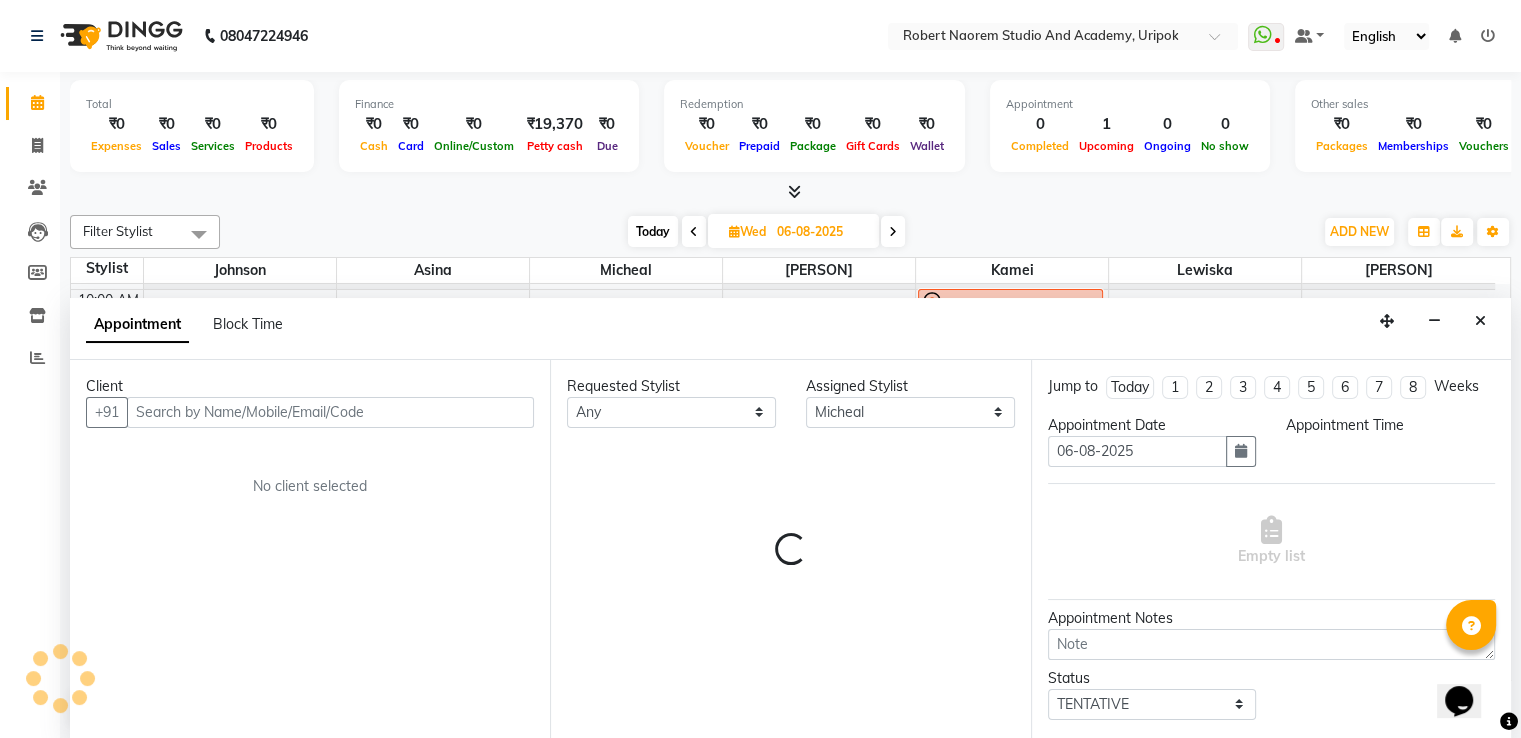 scroll, scrollTop: 1, scrollLeft: 0, axis: vertical 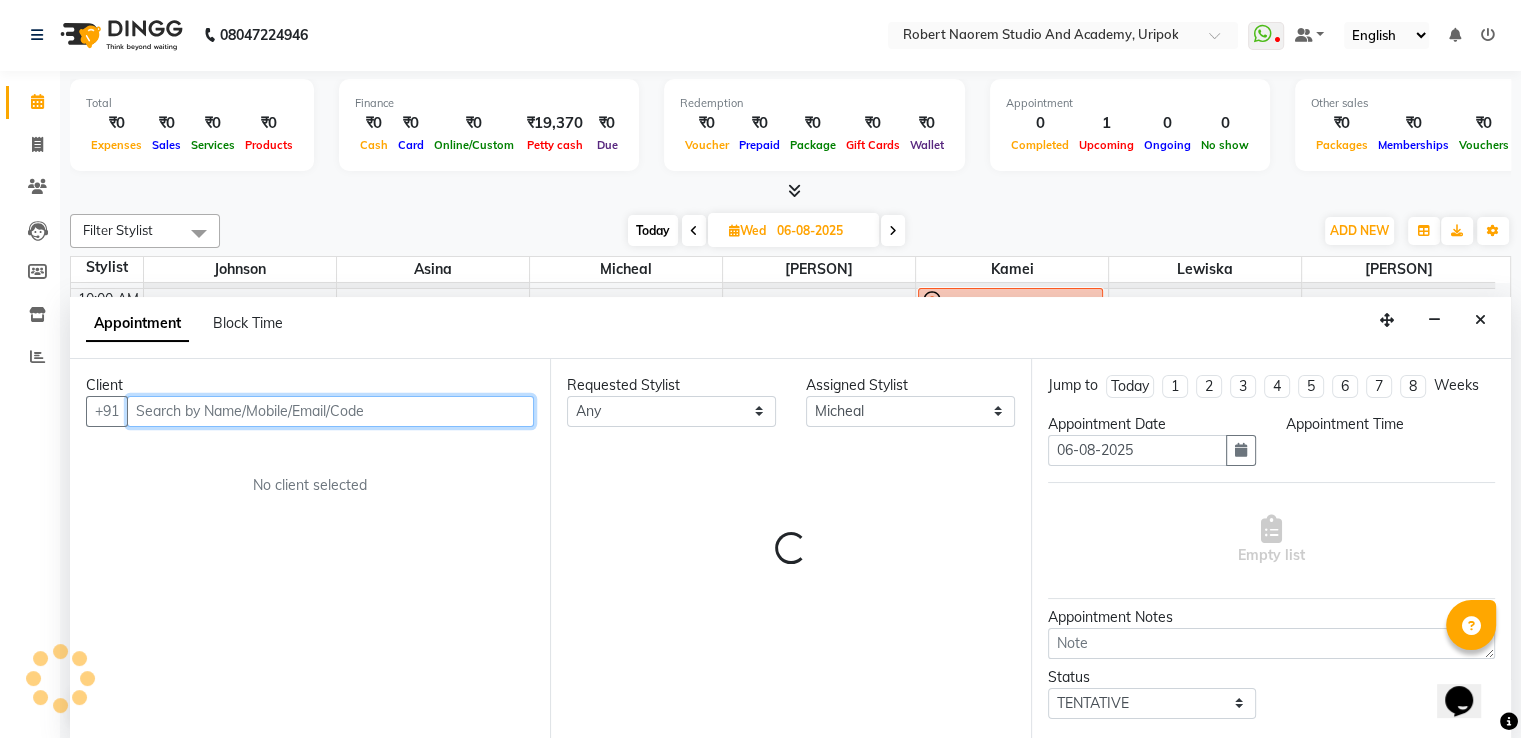 select on "750" 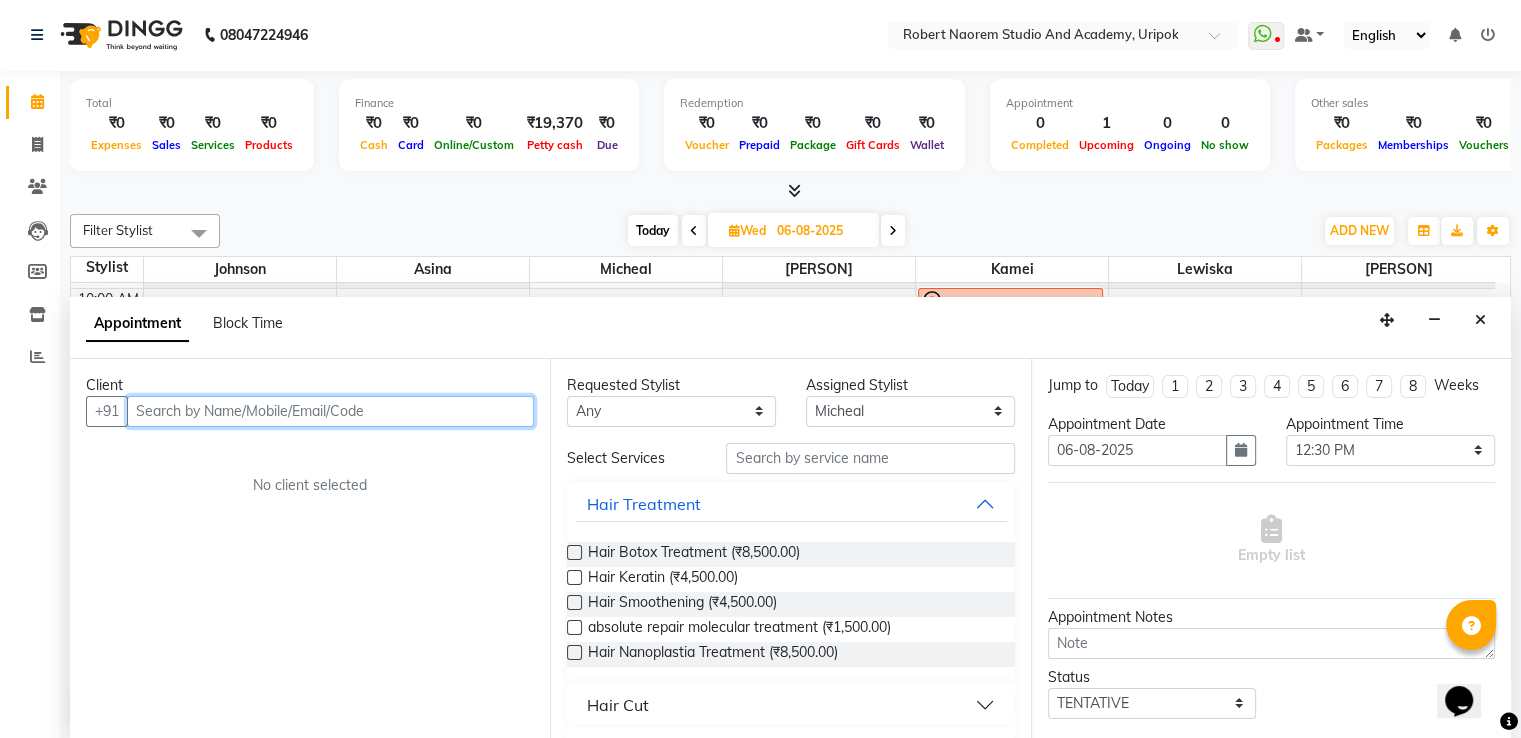 click at bounding box center (330, 411) 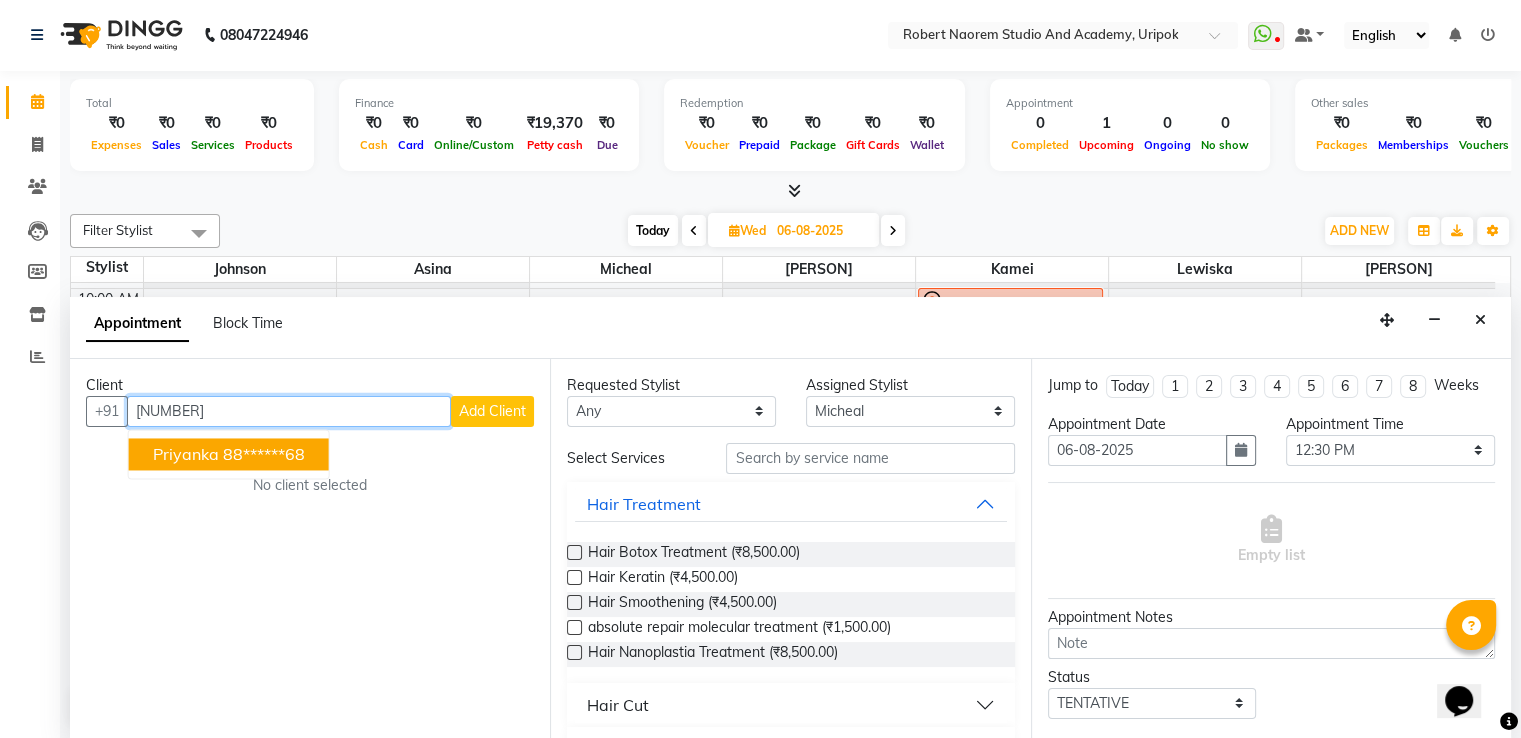 click on "88******68" at bounding box center [264, 454] 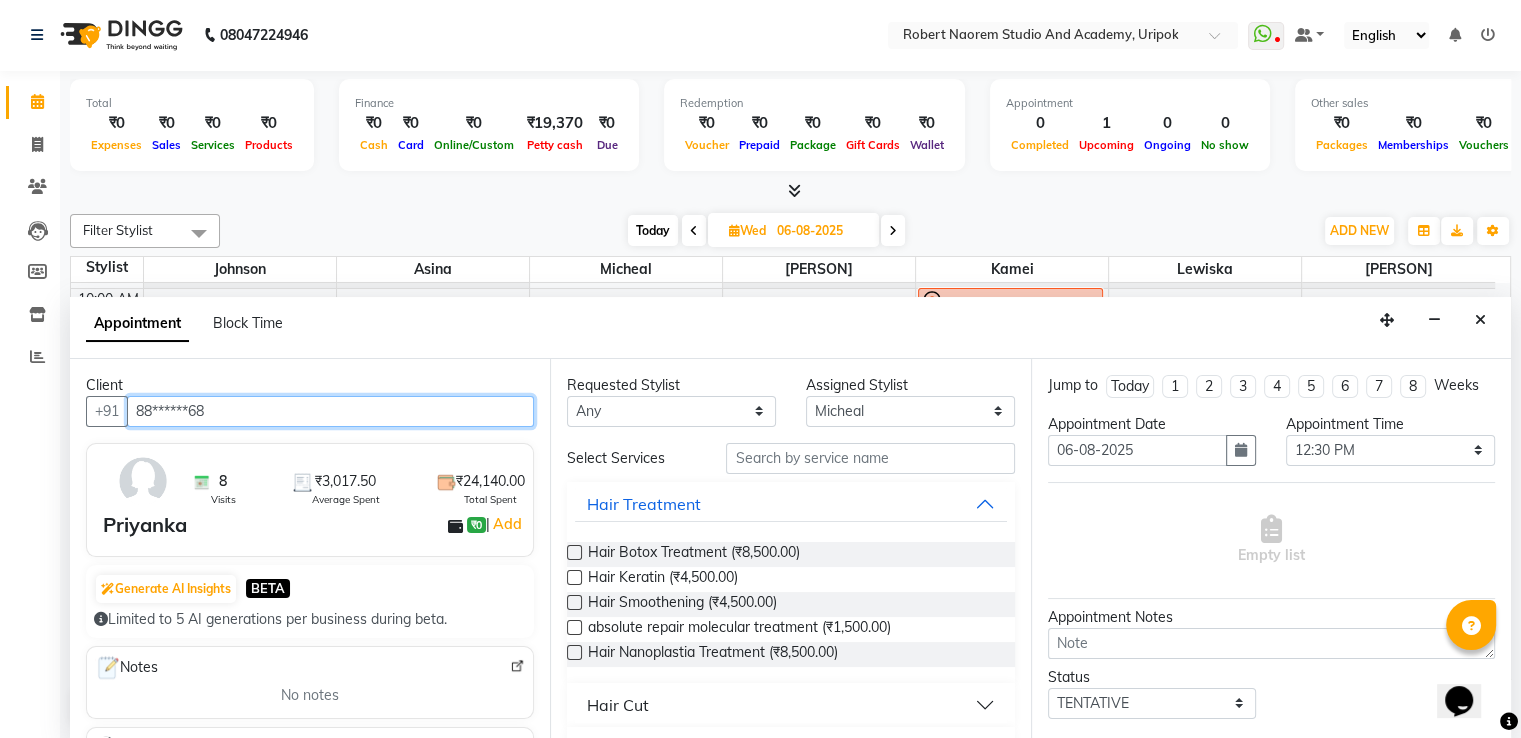 type on "88******68" 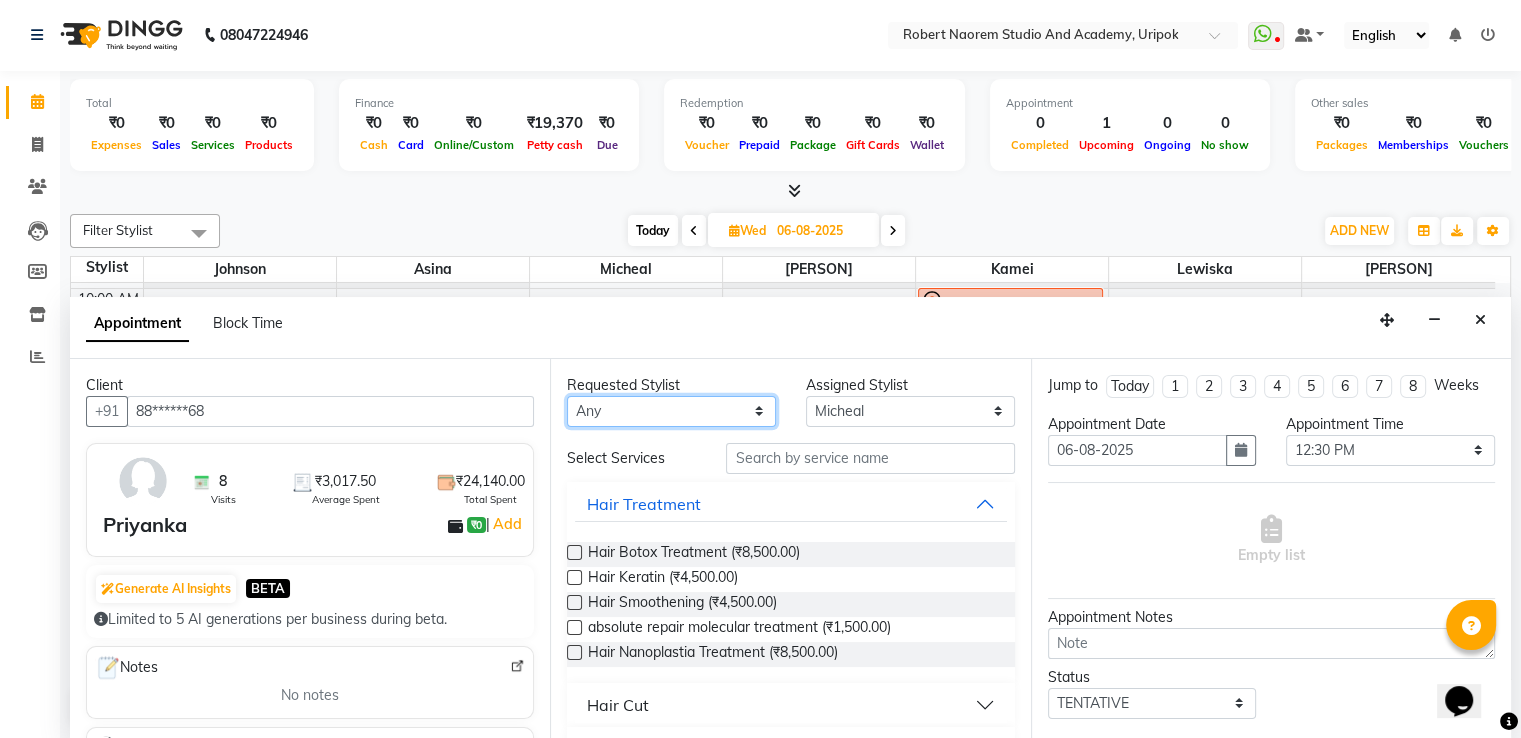 click on "Any Asina johnson Kamei Lewiska Micheal Sonka Suniti Wangkhem" at bounding box center [671, 411] 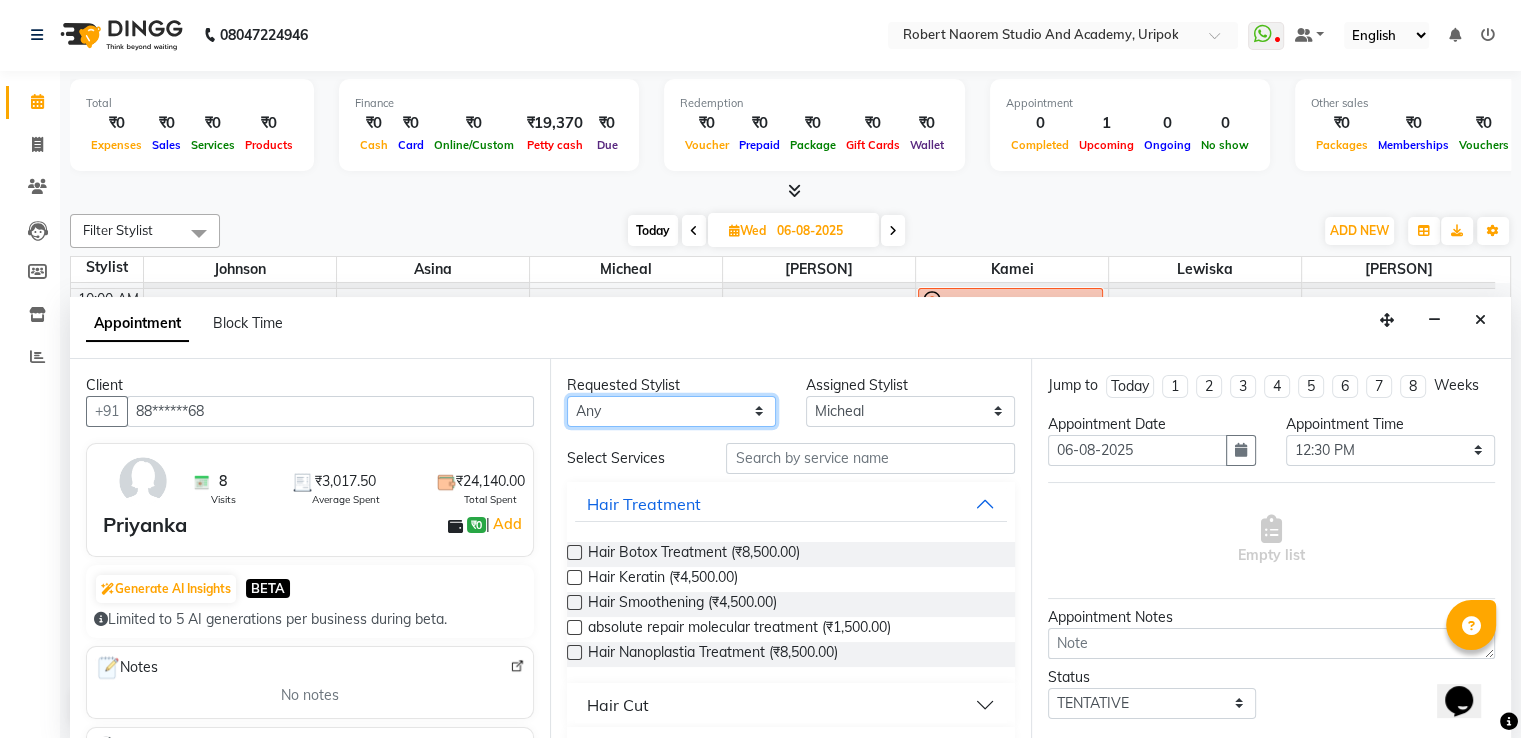 select on "29614" 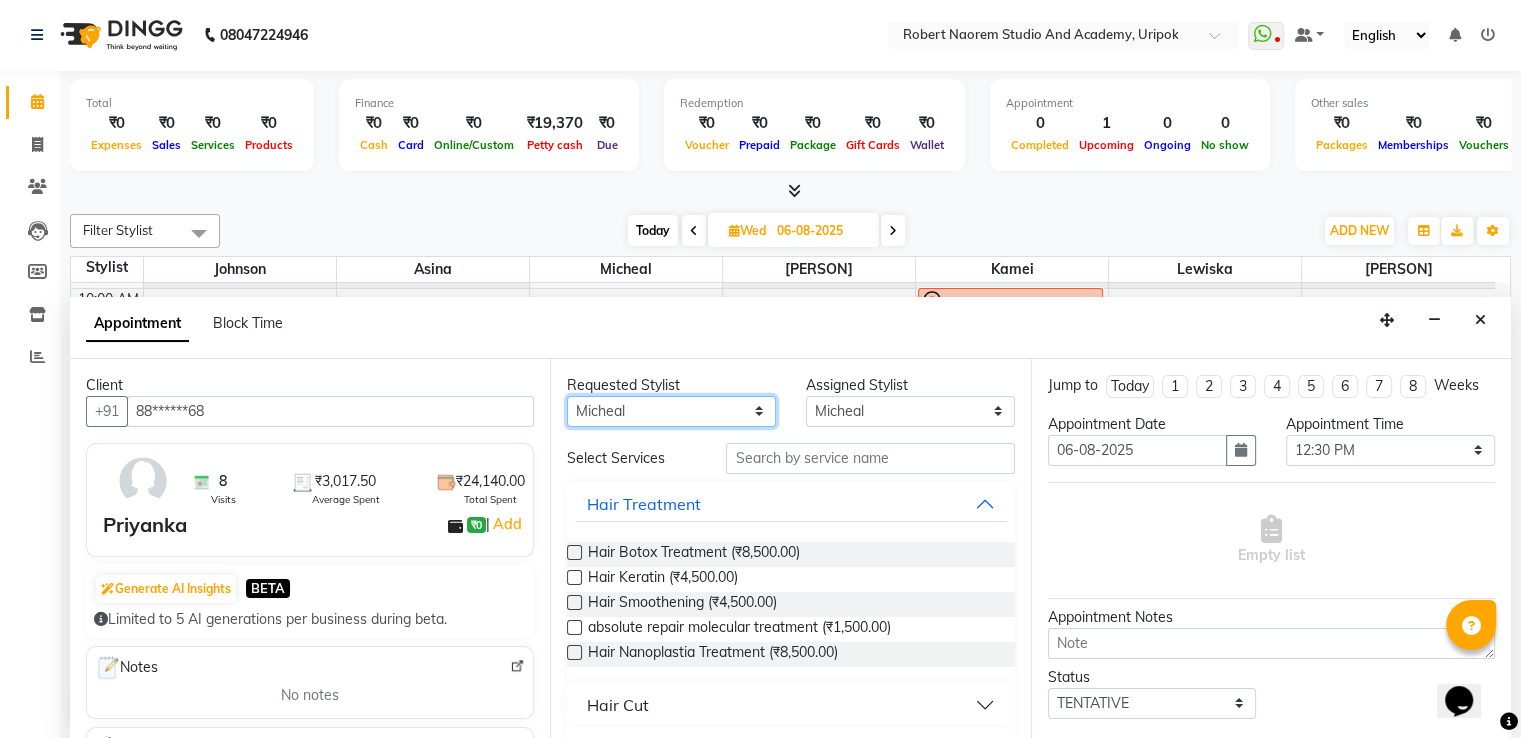 click on "Any Asina johnson Kamei Lewiska Micheal Sonka Suniti Wangkhem" at bounding box center (671, 411) 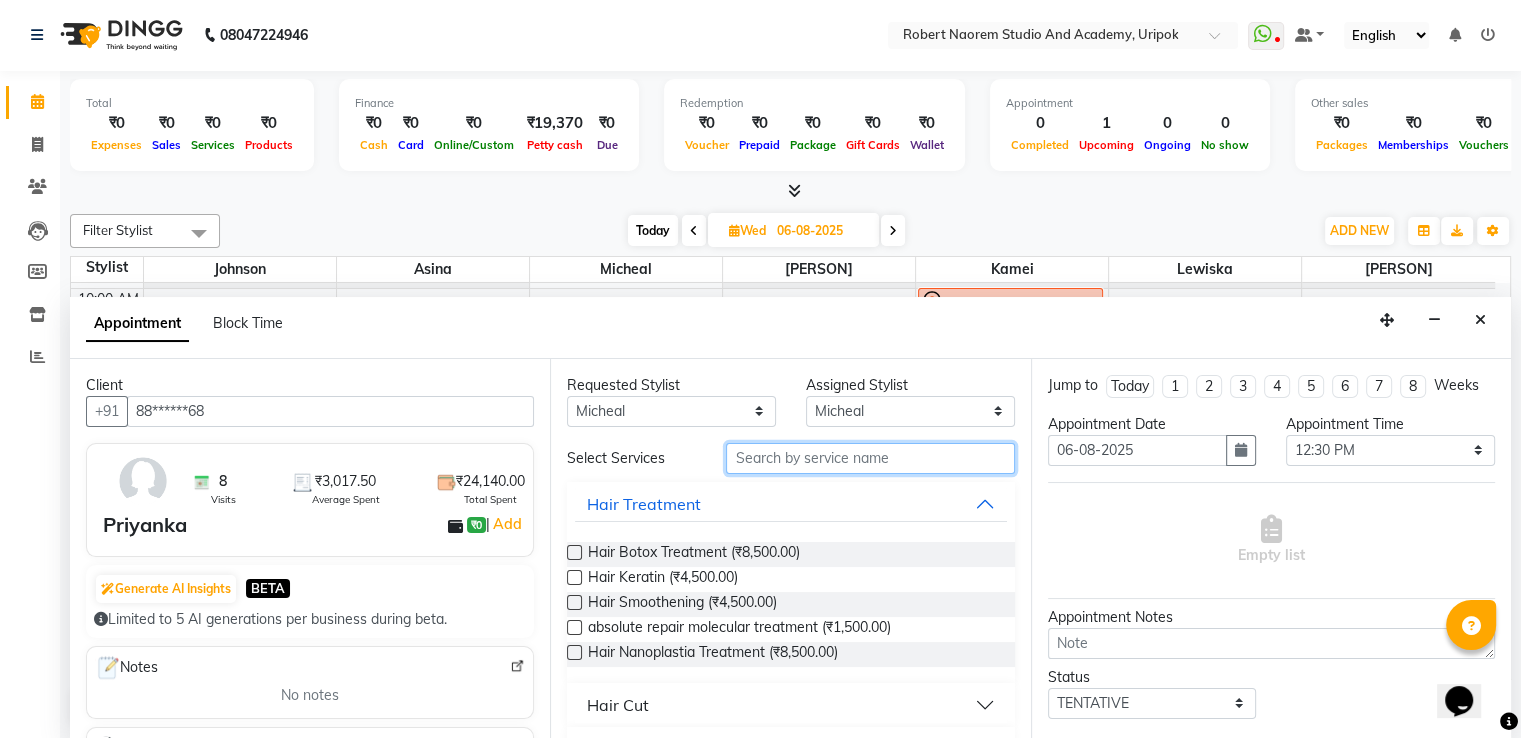 click at bounding box center (870, 458) 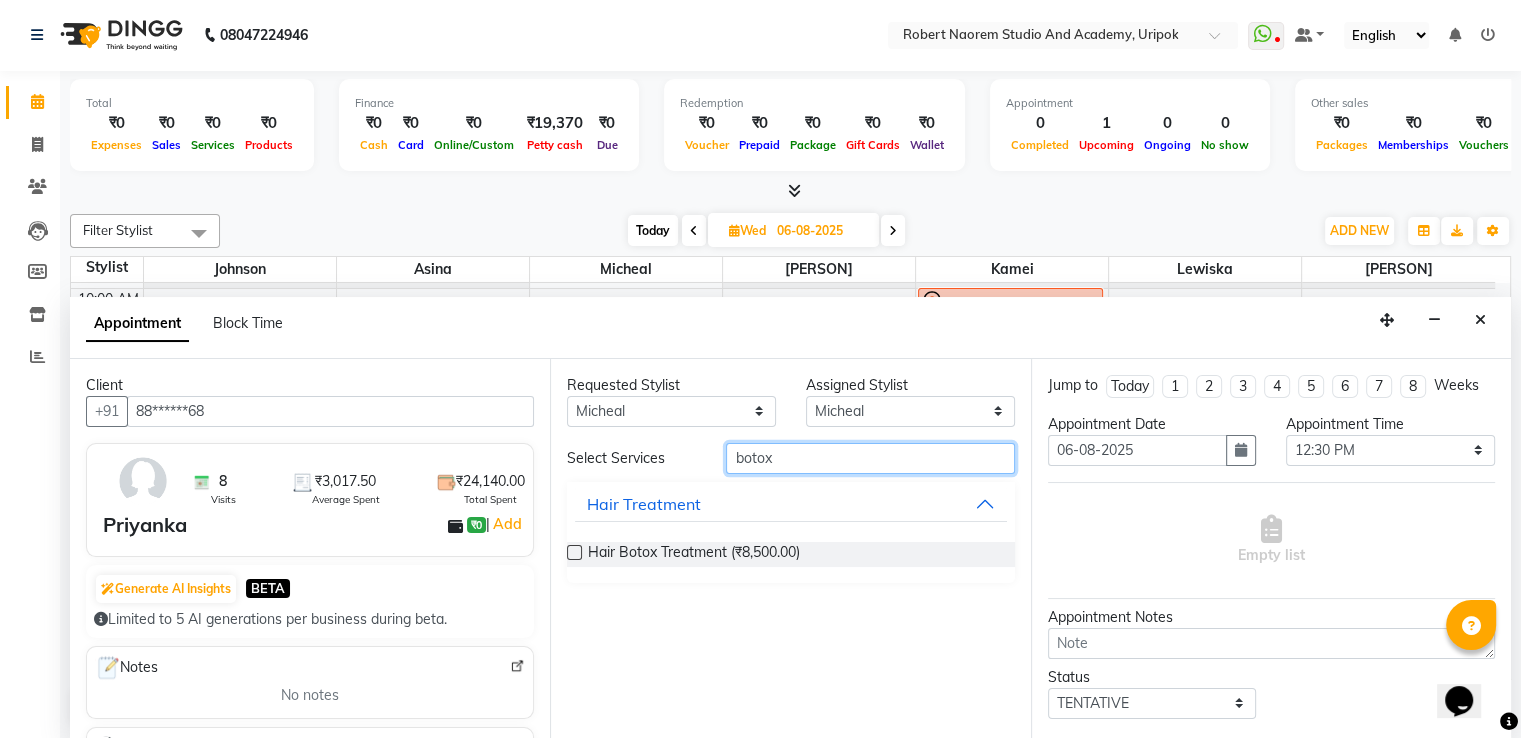 type on "botox" 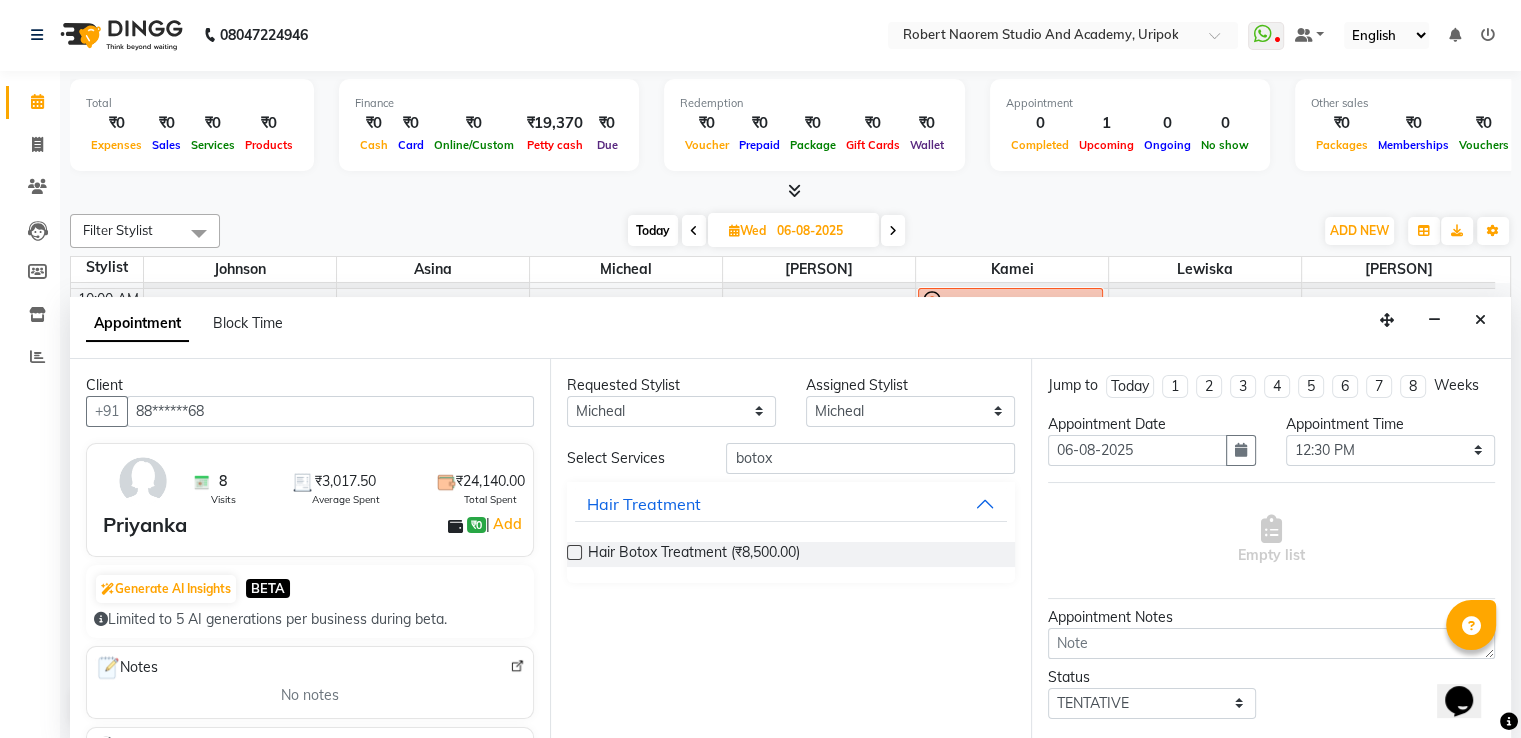 click at bounding box center (574, 552) 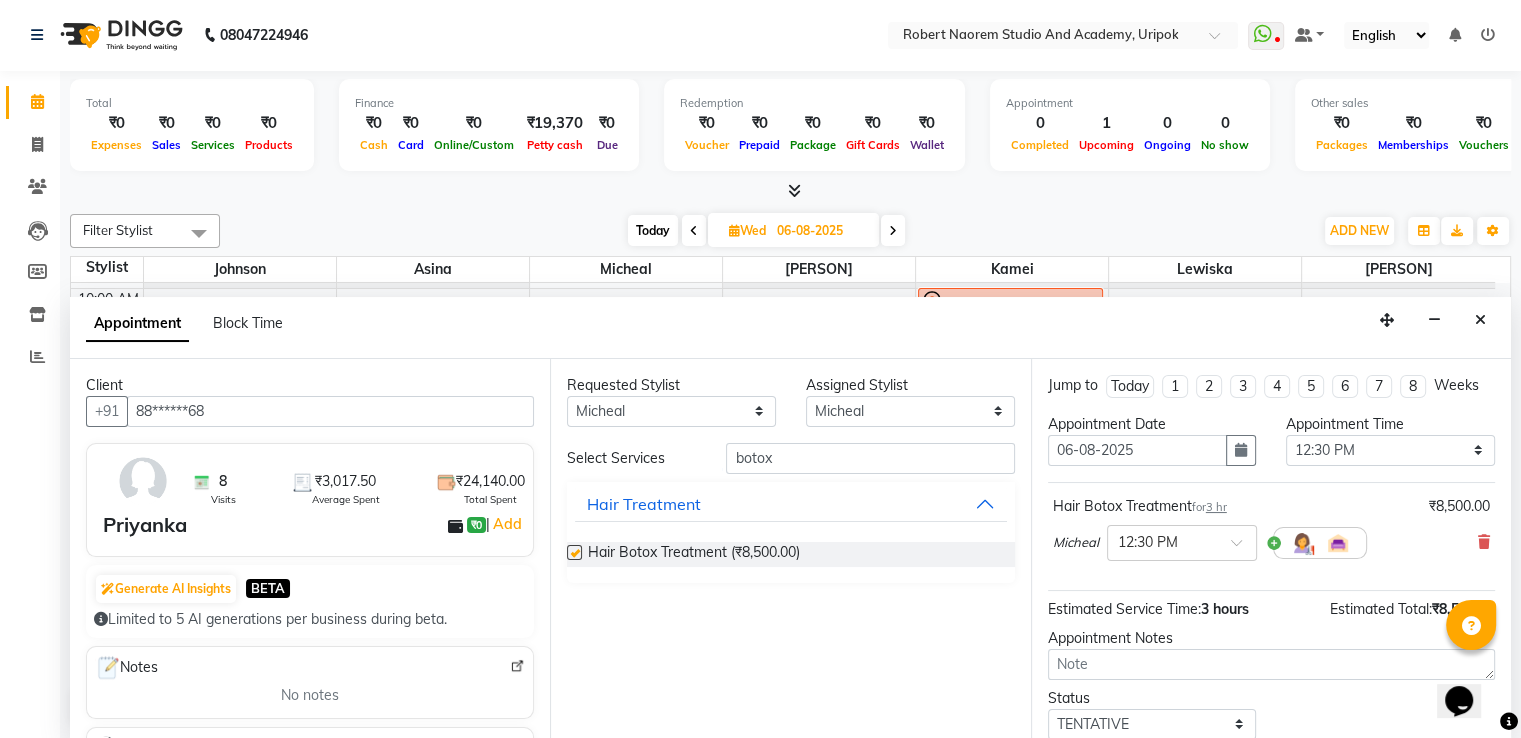 checkbox on "false" 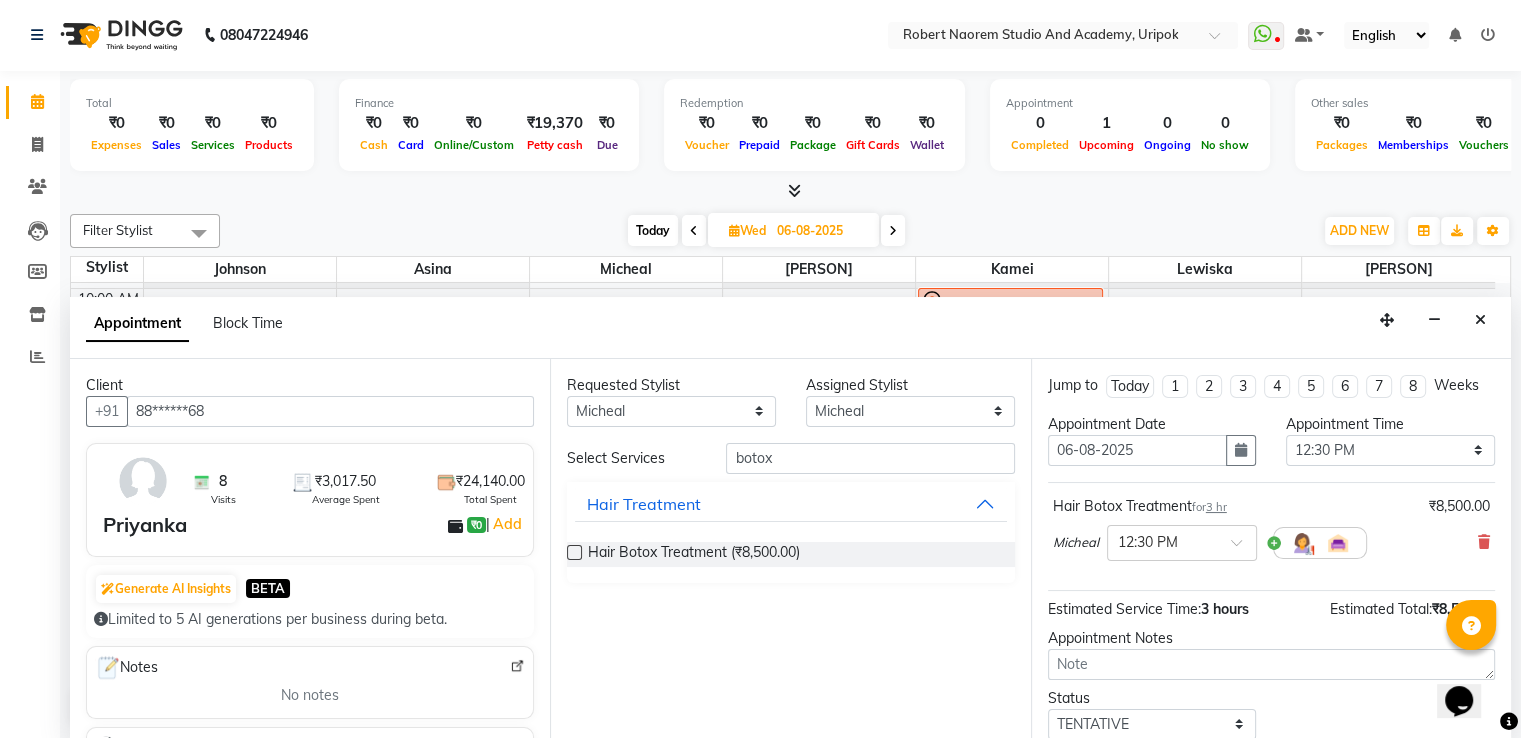 scroll, scrollTop: 125, scrollLeft: 0, axis: vertical 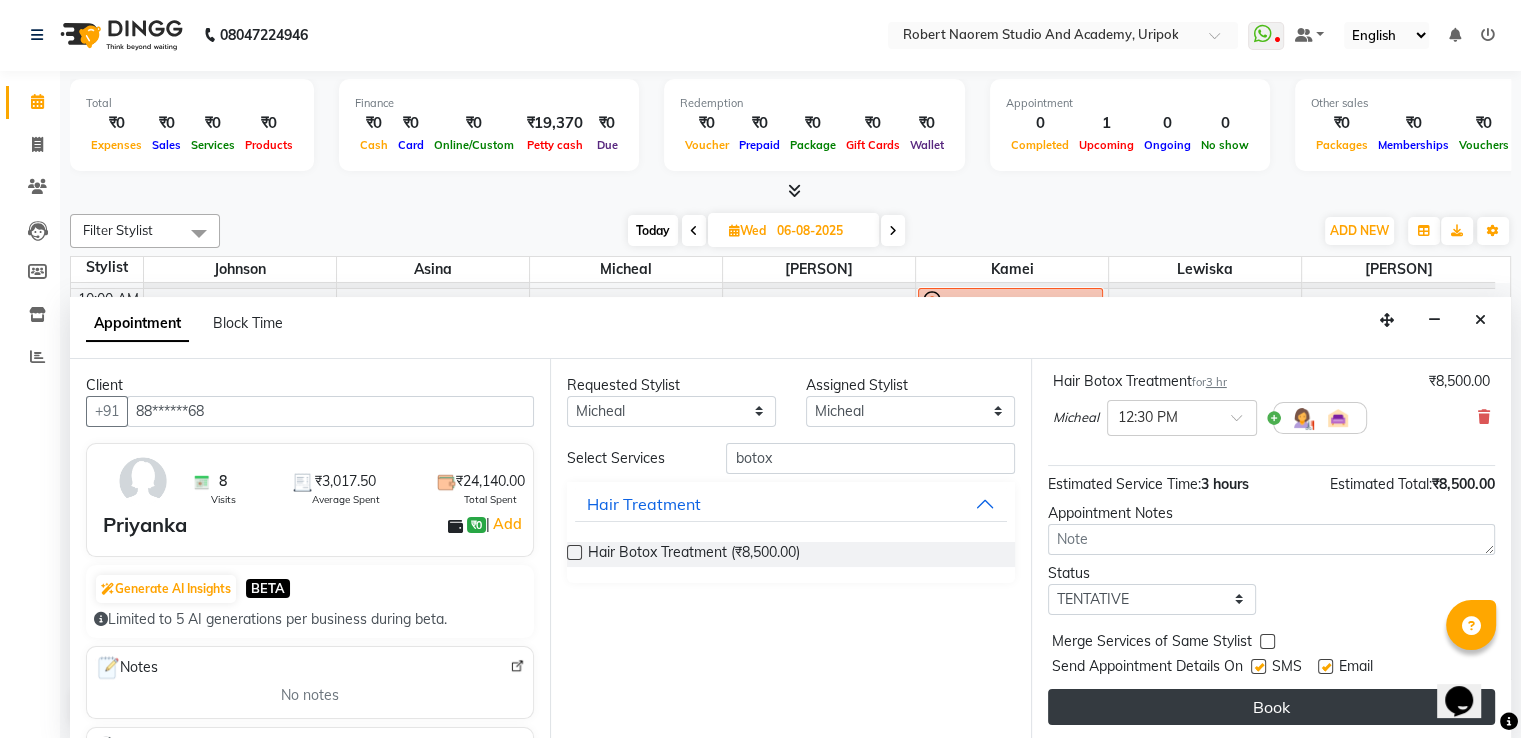 click on "Book" at bounding box center [1271, 707] 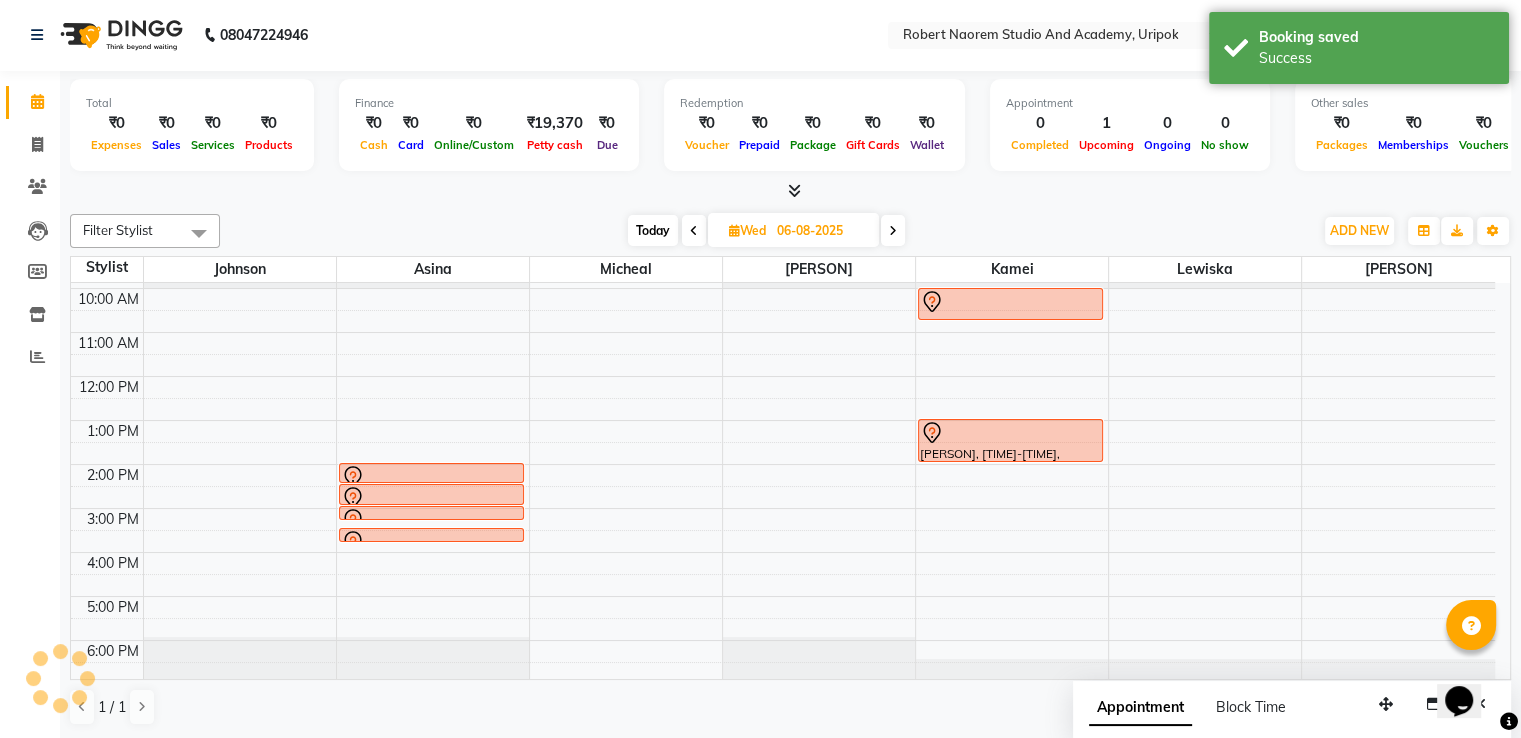 scroll, scrollTop: 0, scrollLeft: 0, axis: both 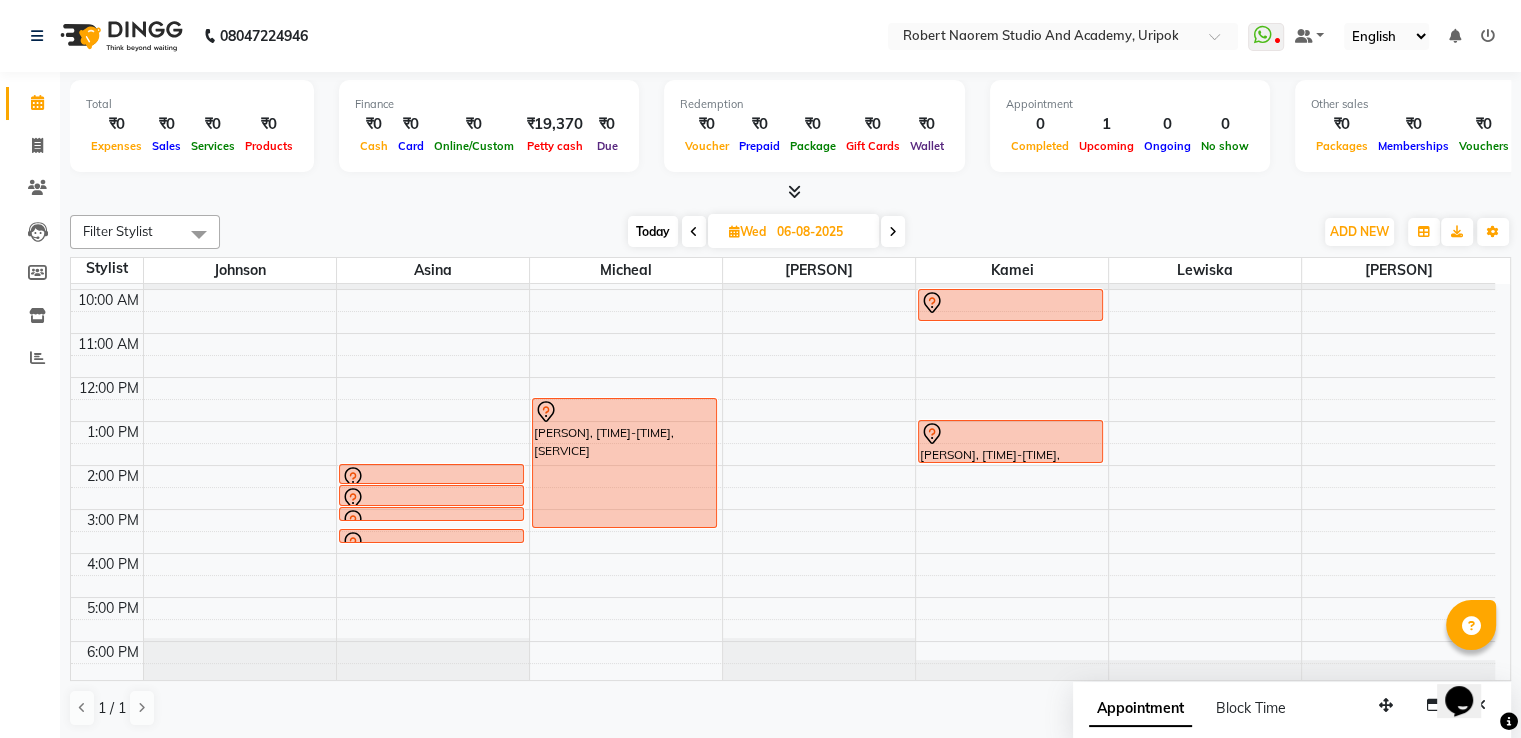 click on "Today" at bounding box center (653, 231) 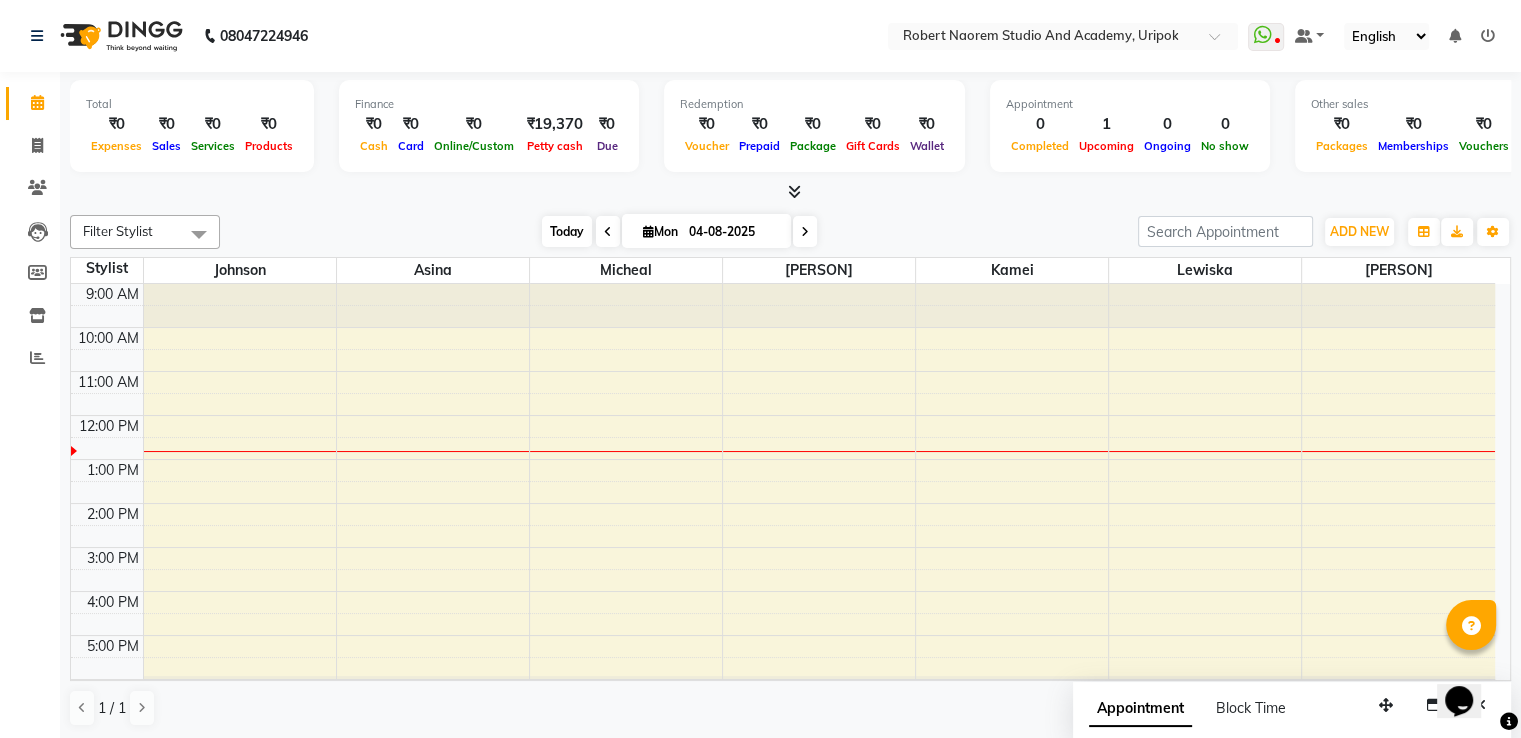 scroll, scrollTop: 38, scrollLeft: 0, axis: vertical 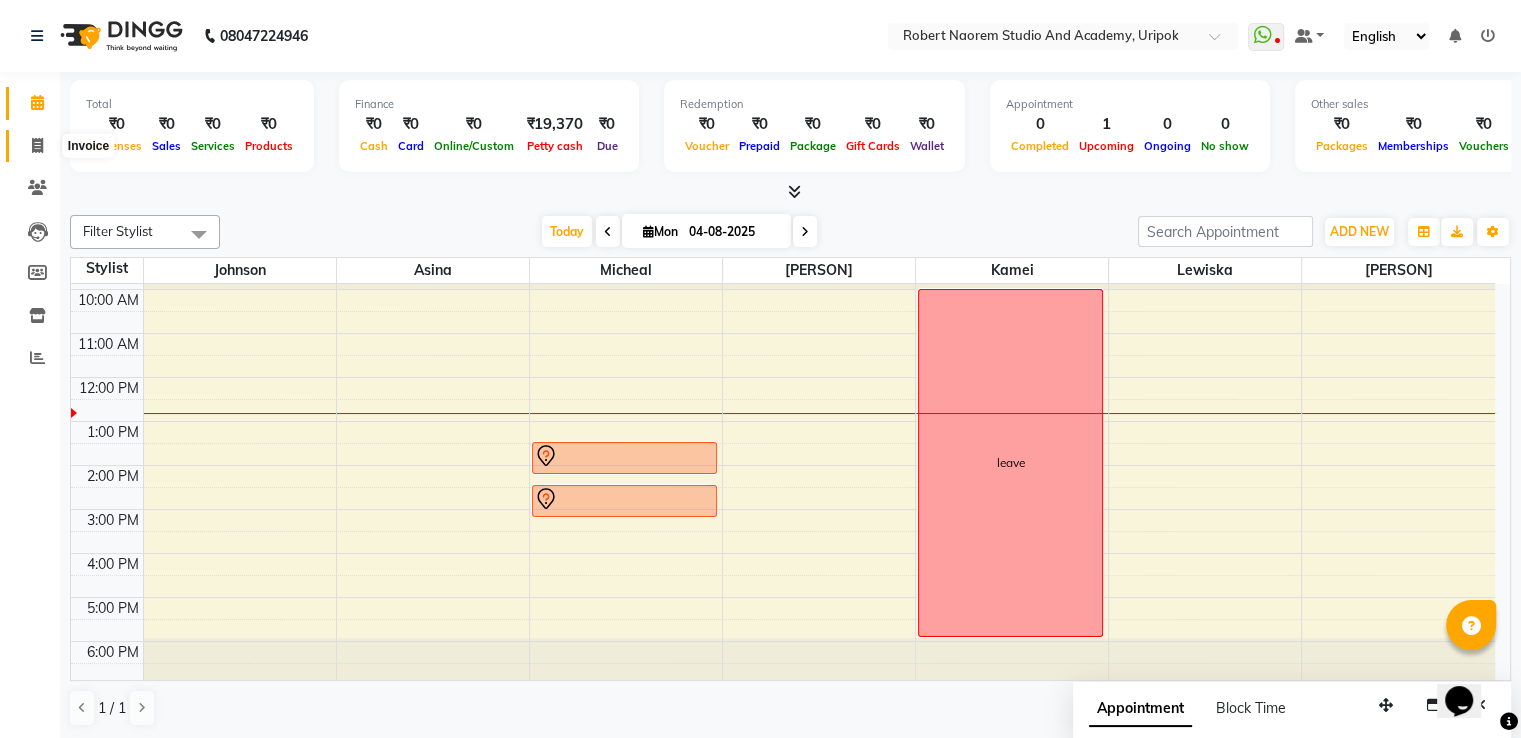 click 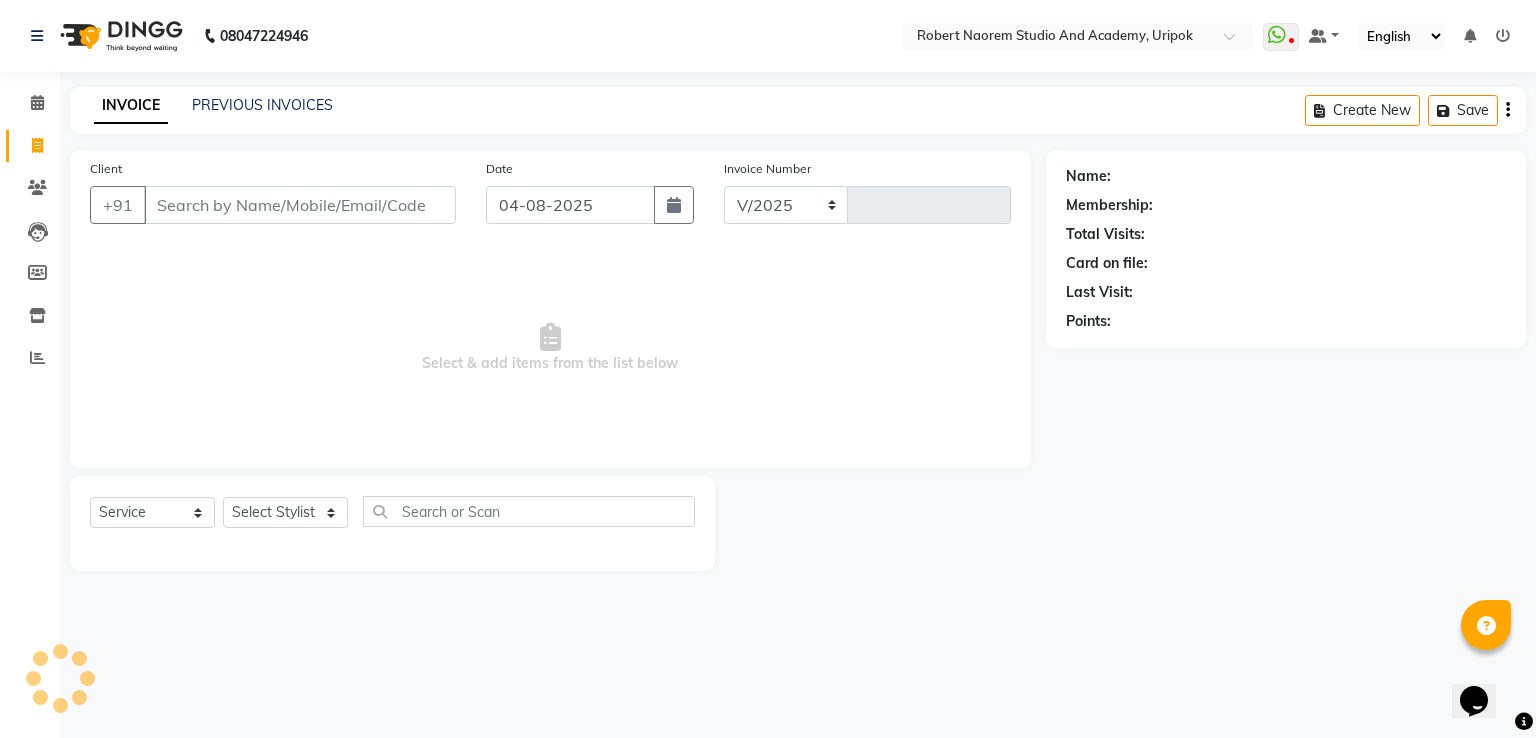 select on "4880" 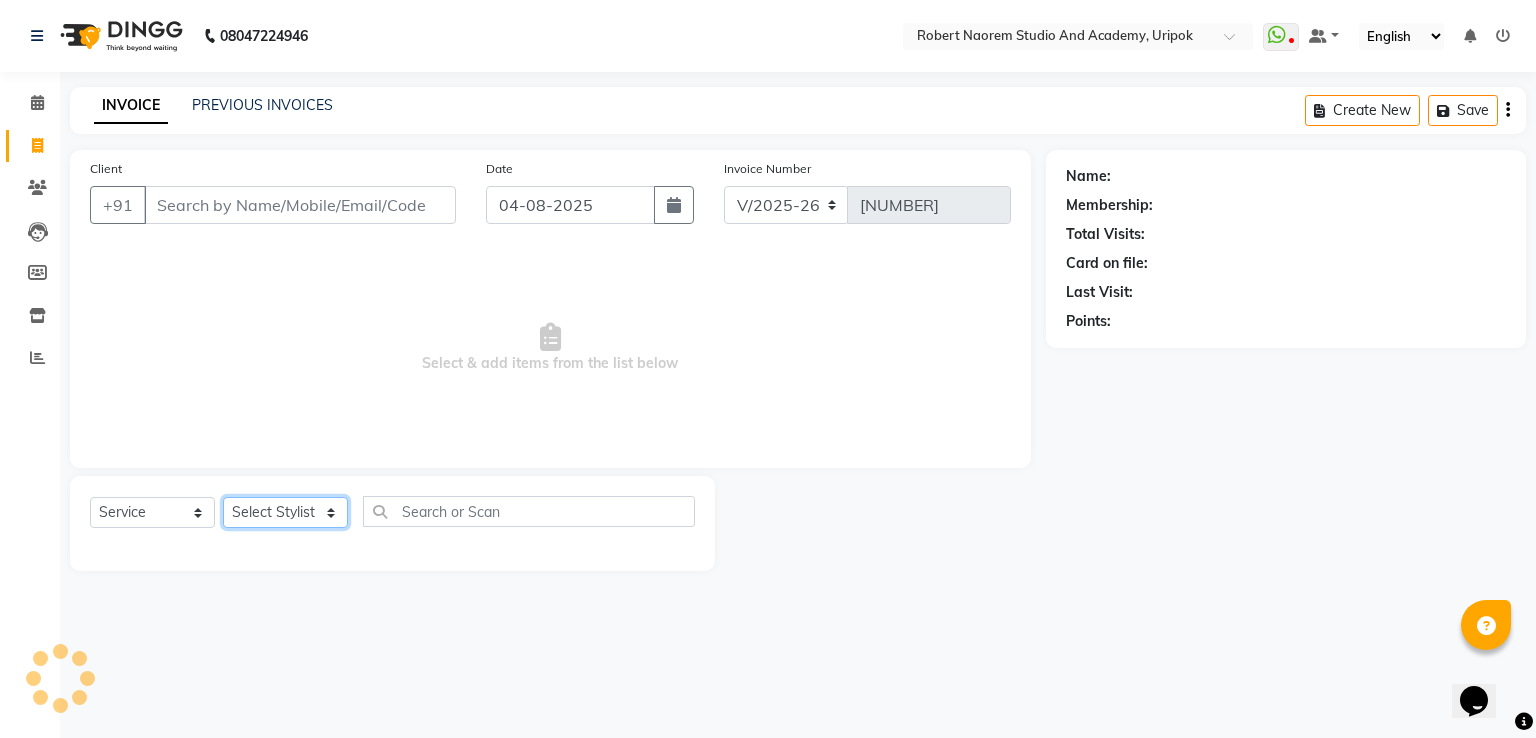 click on "Select Stylist" 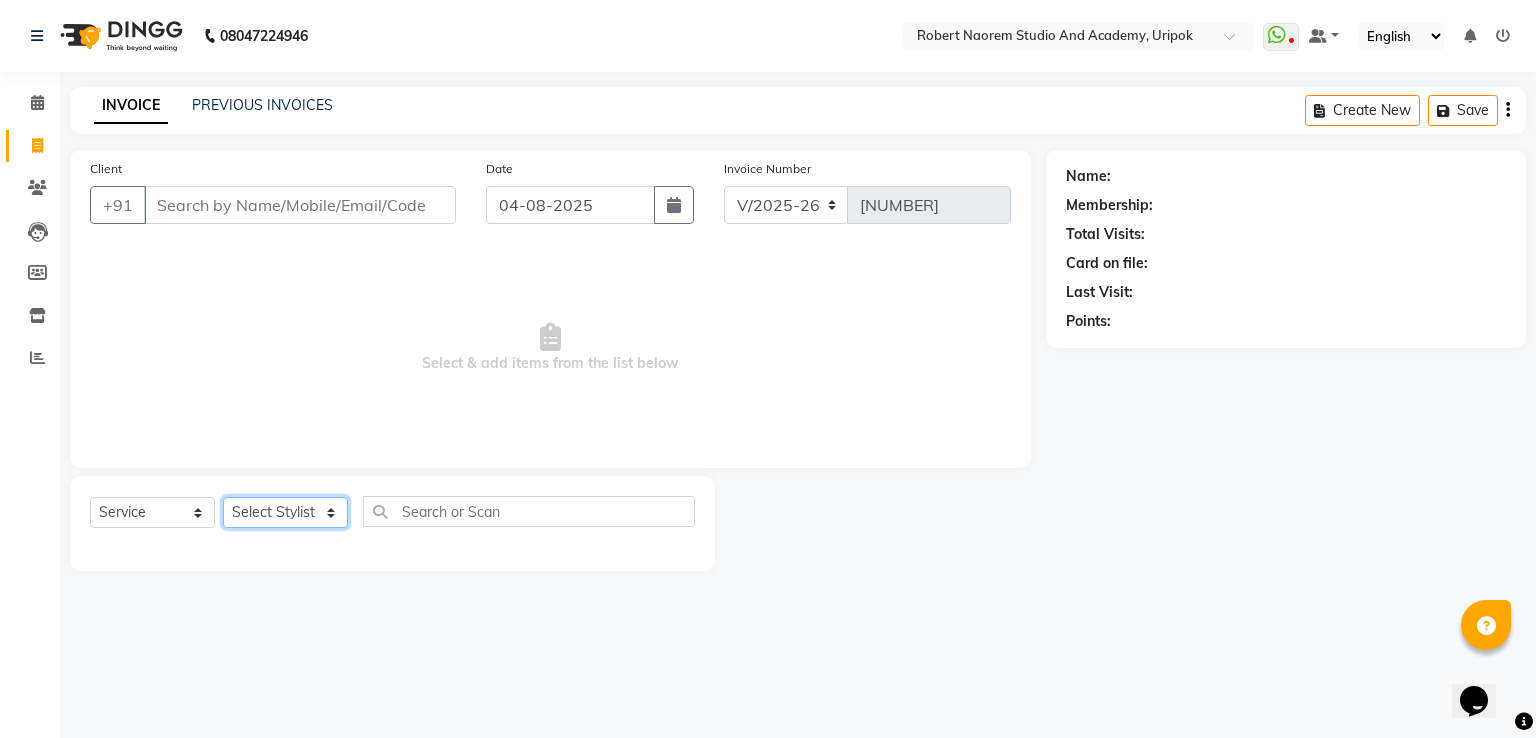 select on "29614" 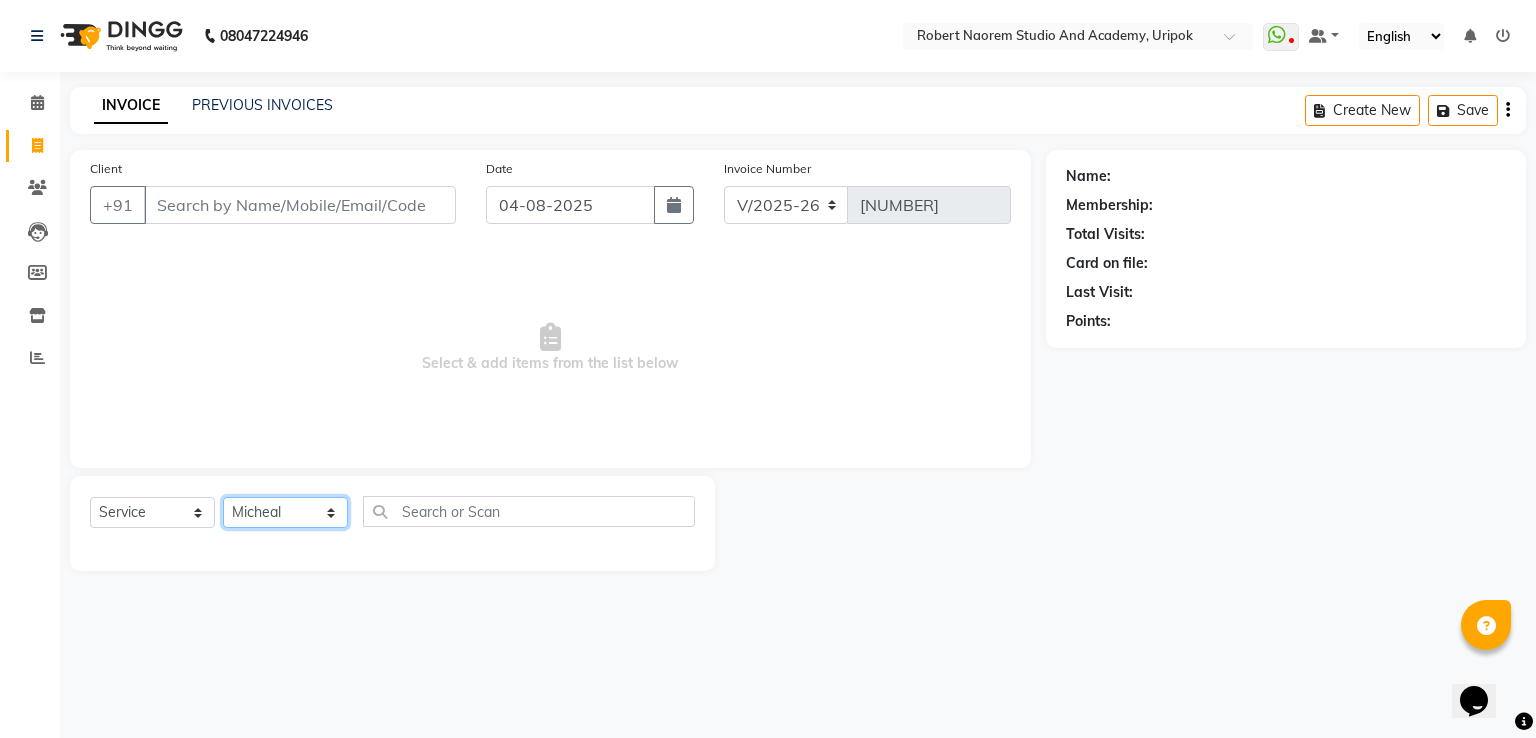click on "Select Stylist Asina johnson Kamei Lewiska Micheal Rex Rosita Sonka Suniti Wangkhem" 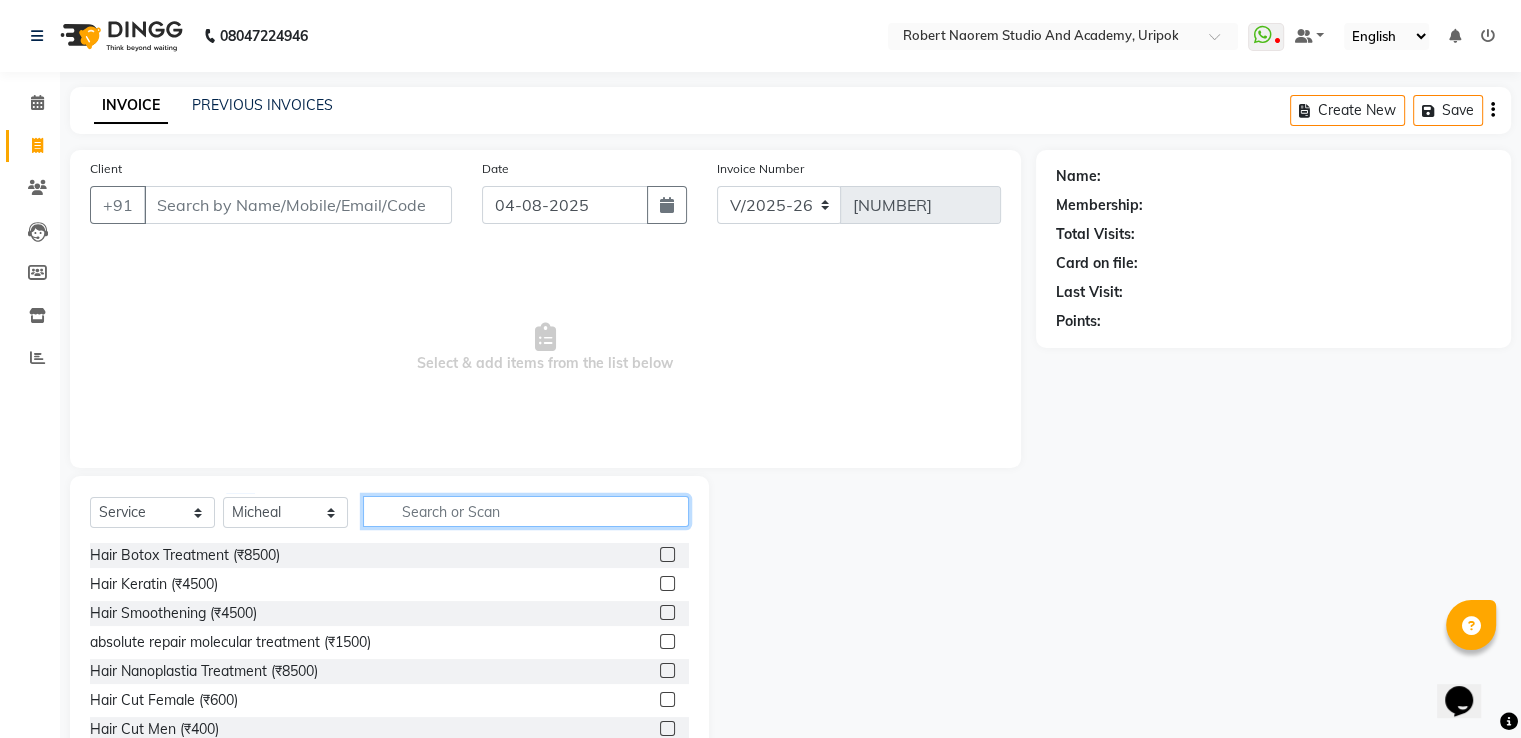 click 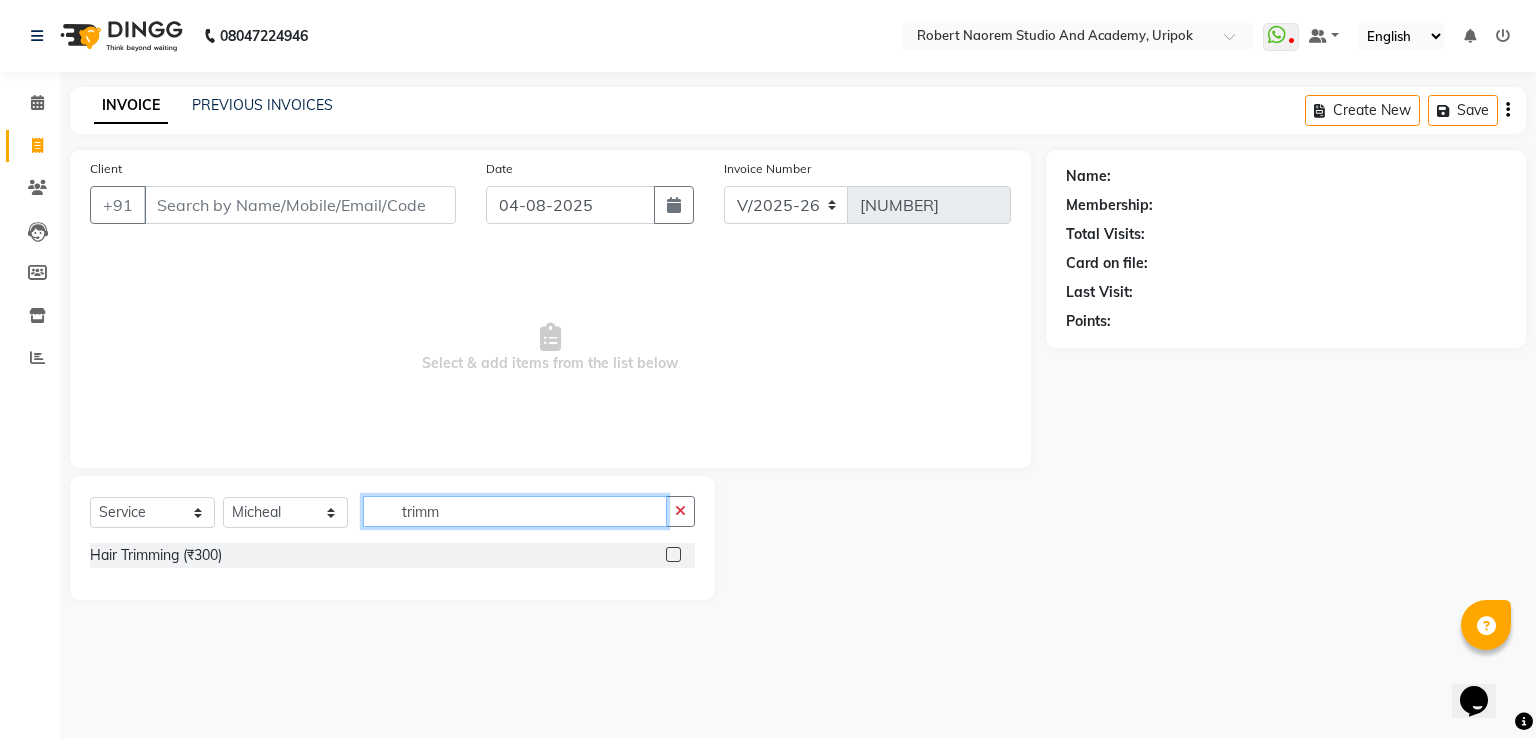 type on "trimm" 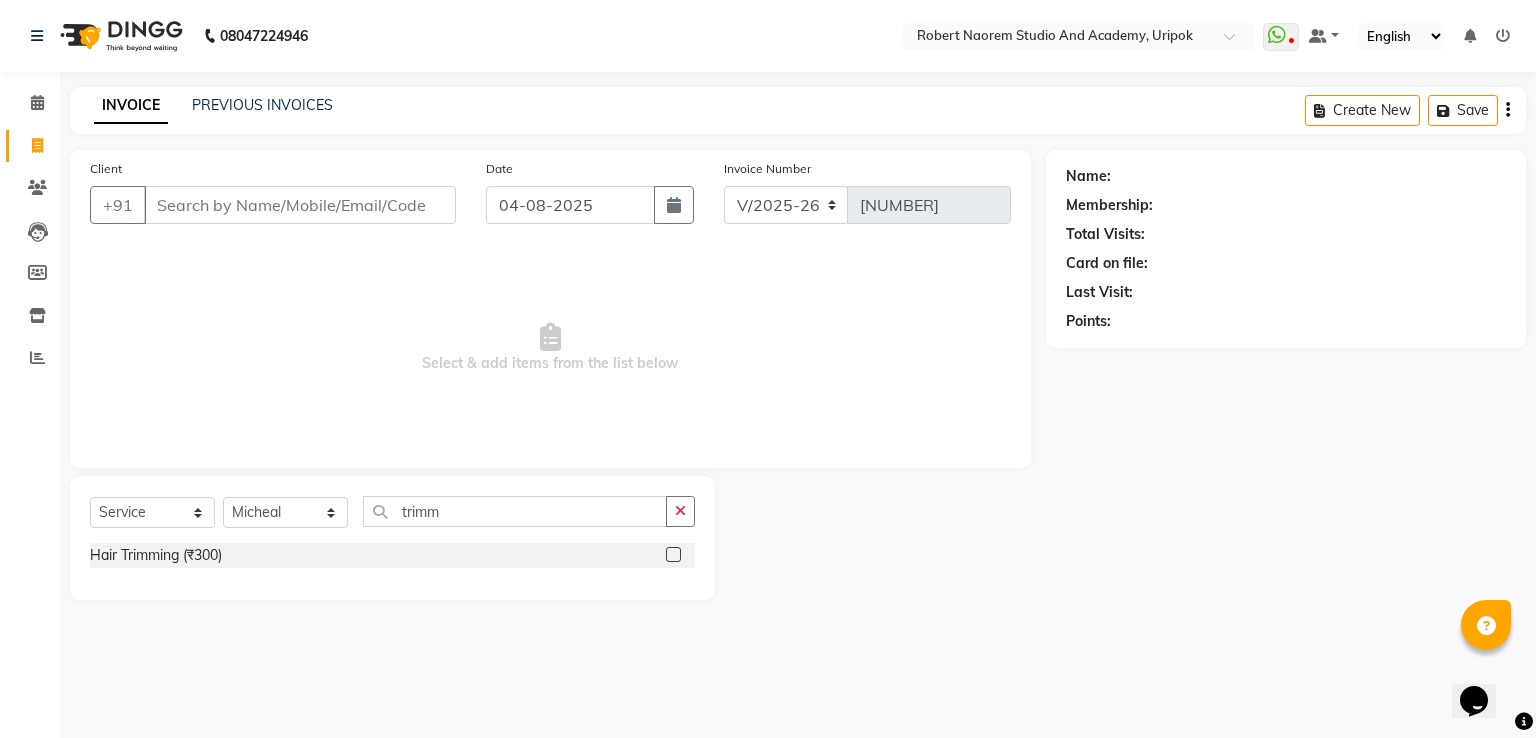 click 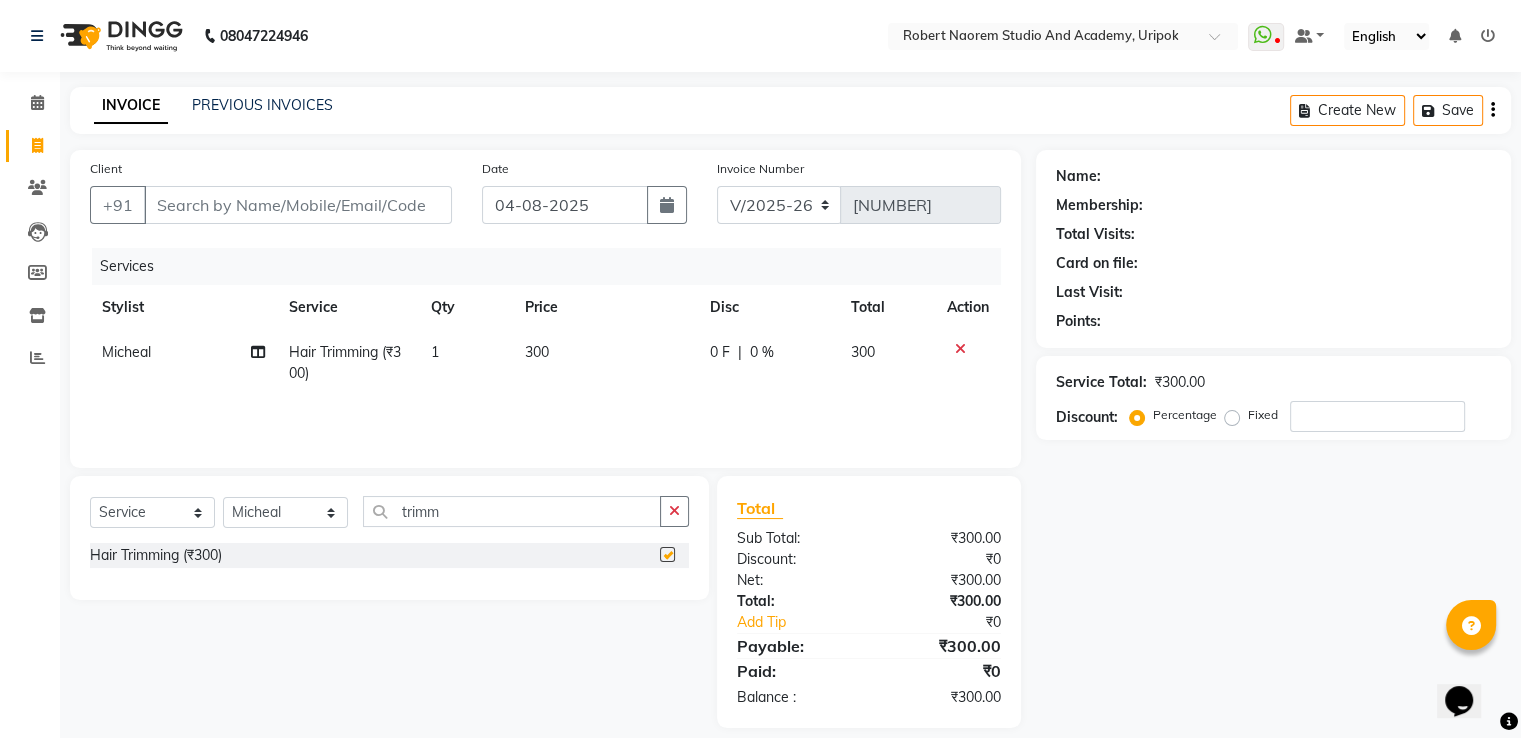 checkbox on "false" 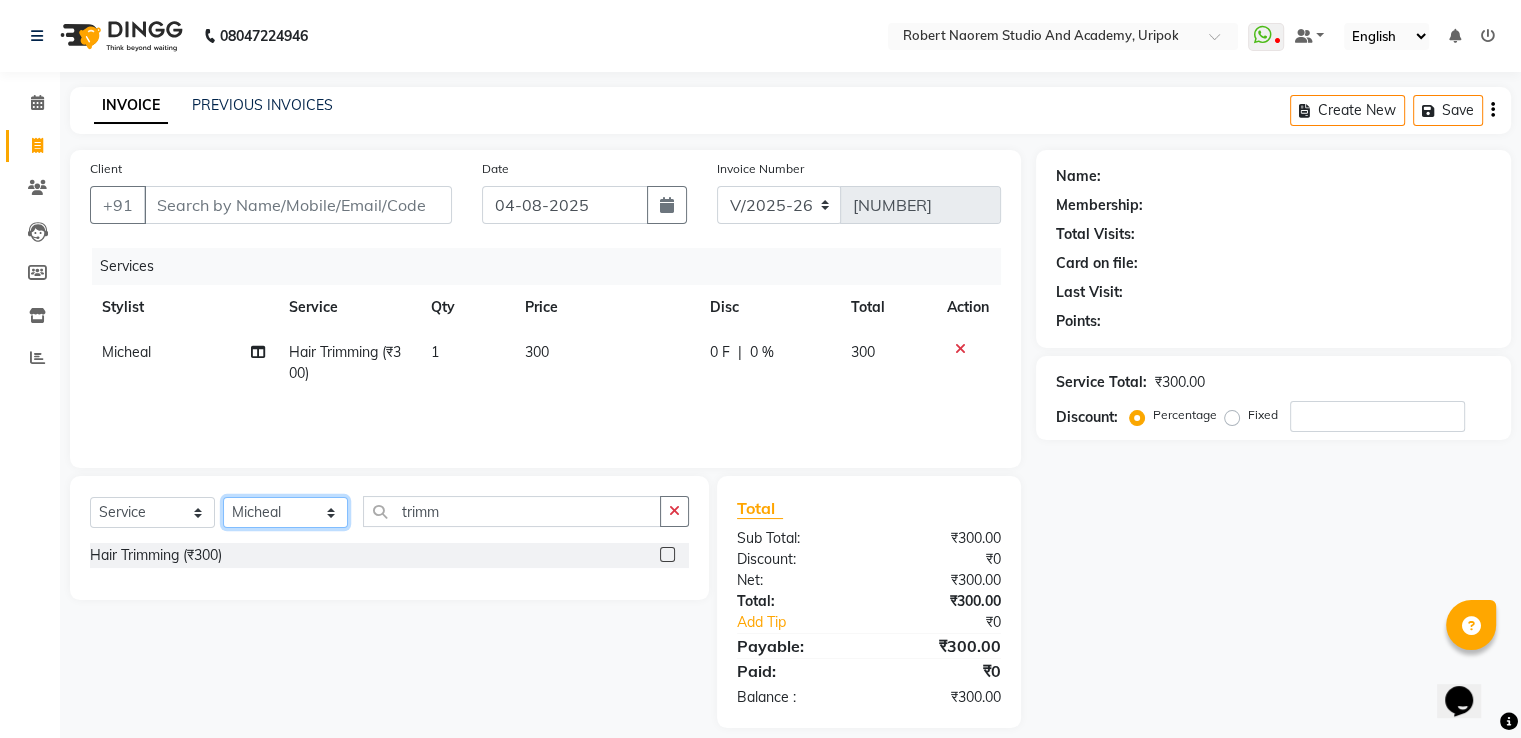 click on "Select Stylist Asina johnson Kamei Lewiska Micheal Rex Rosita Sonka Suniti Wangkhem" 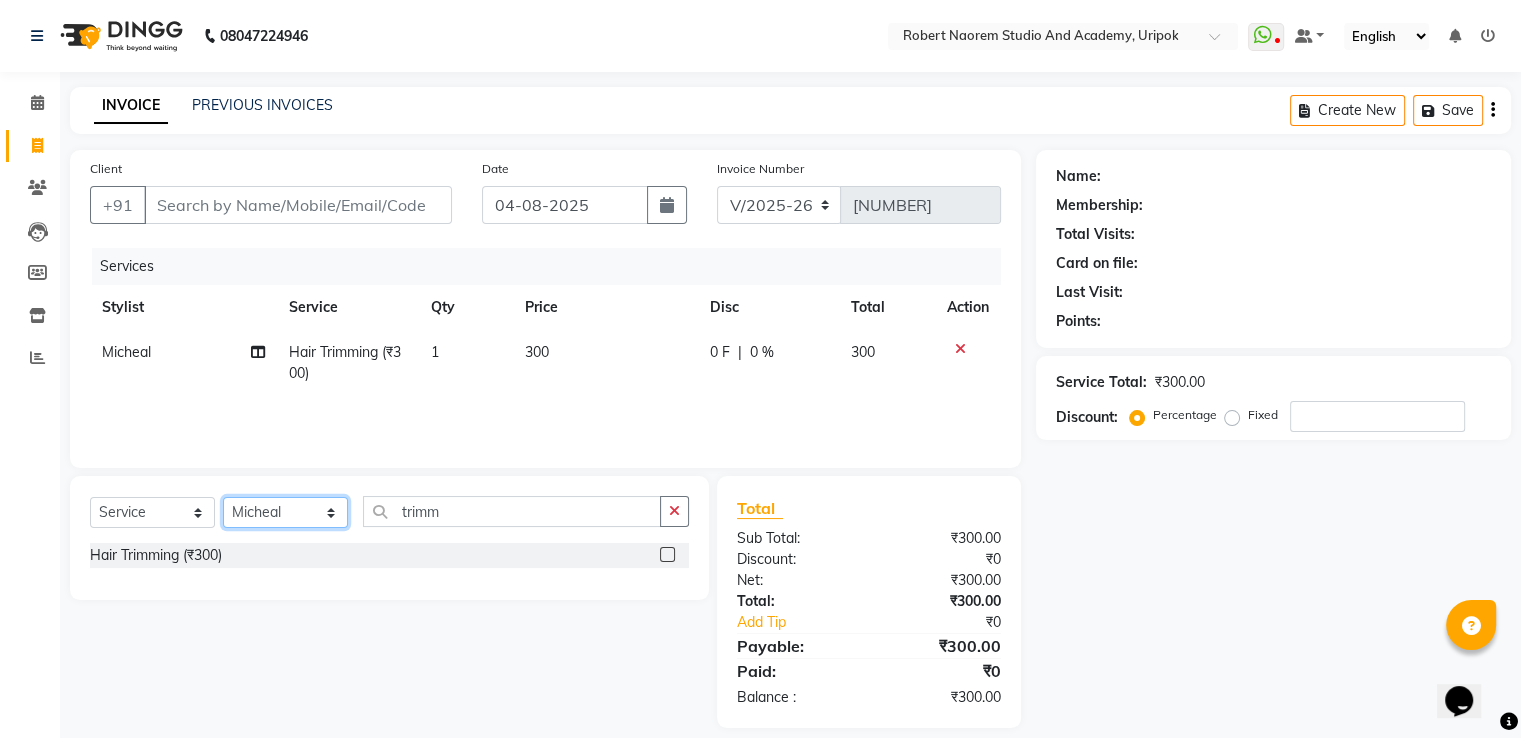 select on "29613" 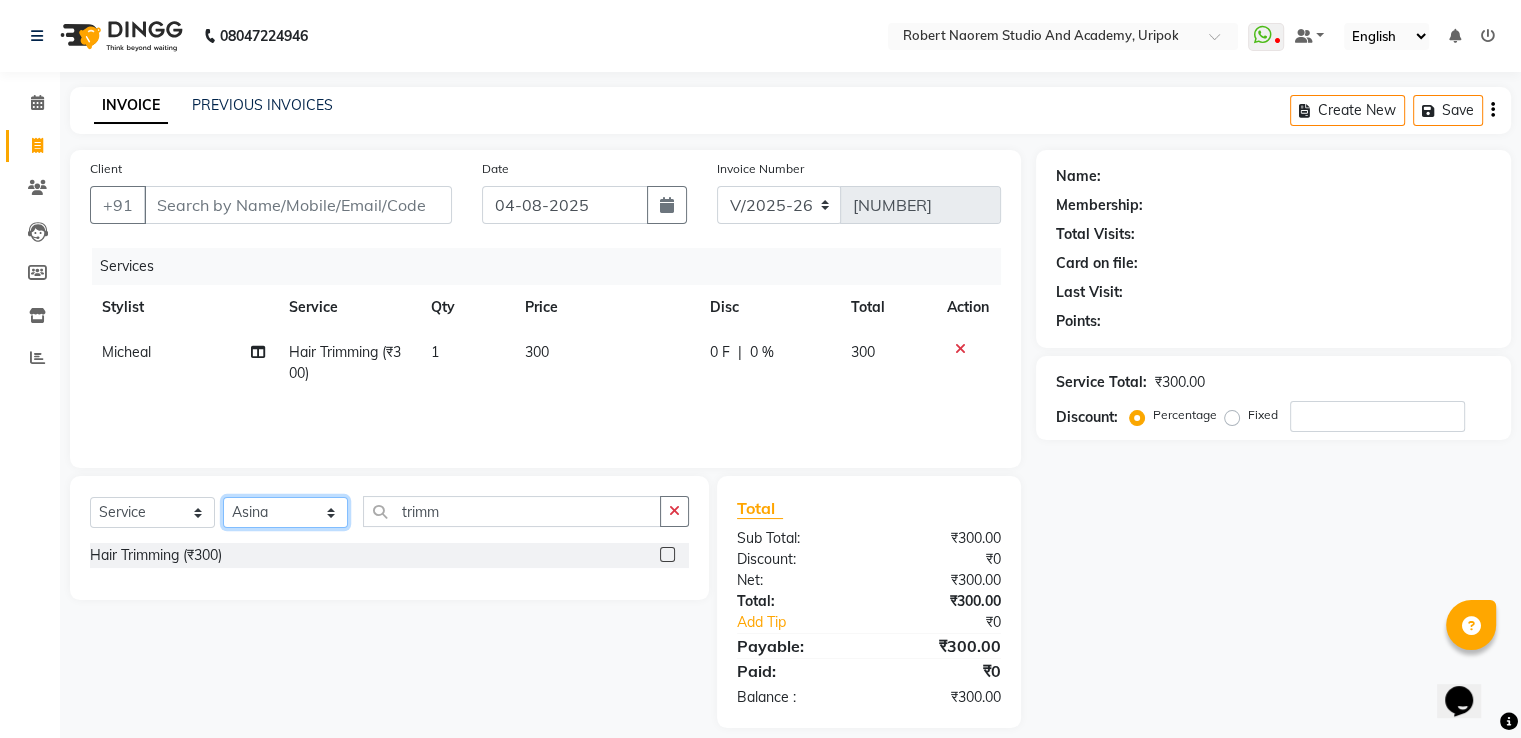 click on "Select Stylist Asina johnson Kamei Lewiska Micheal Rex Rosita Sonka Suniti Wangkhem" 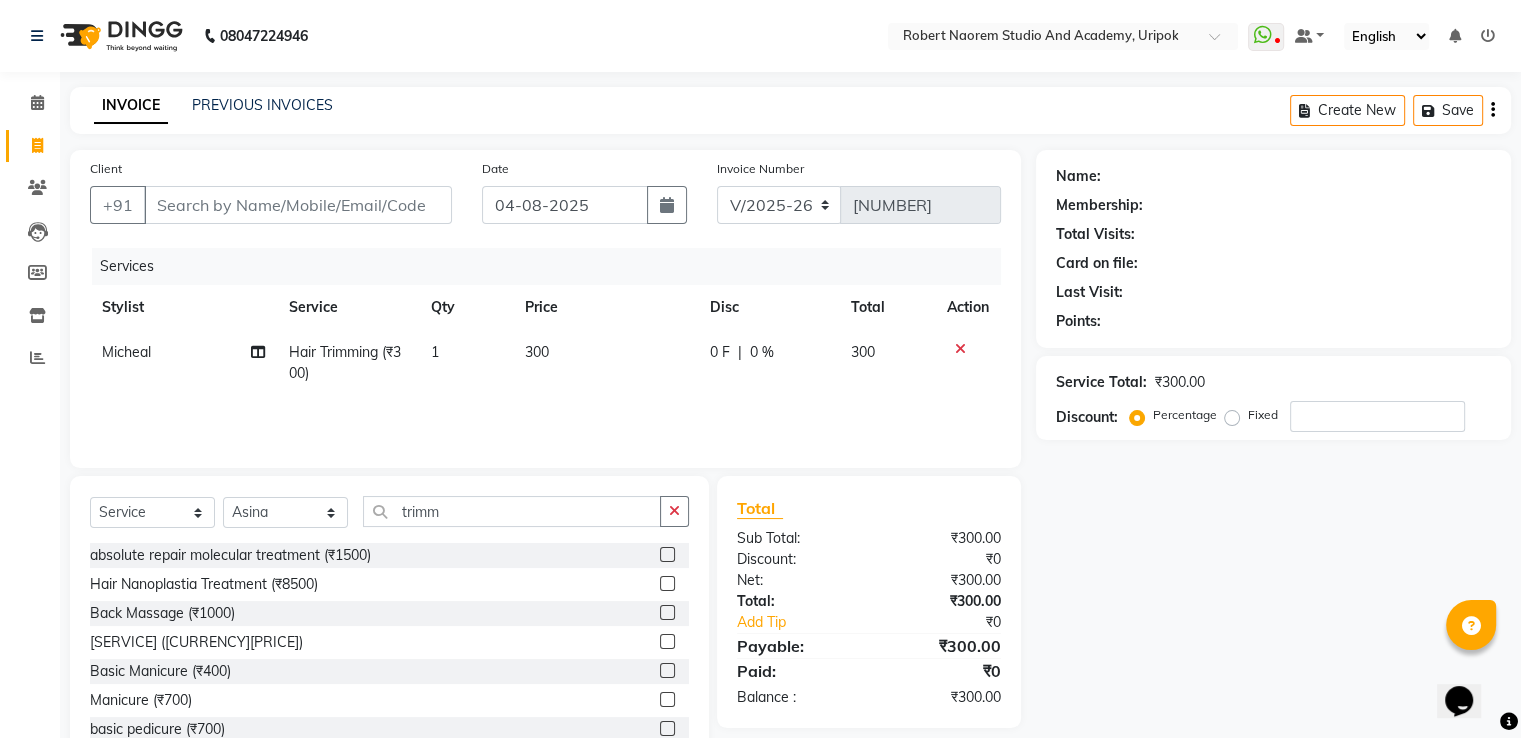 click on "Select Service Product Membership Package Voucher Prepaid Gift Card Select Stylist [PERSON] [PERSON] [PERSON] [PERSON] [PERSON] [PERSON] [PERSON] [PERSON] [SERVICE]" 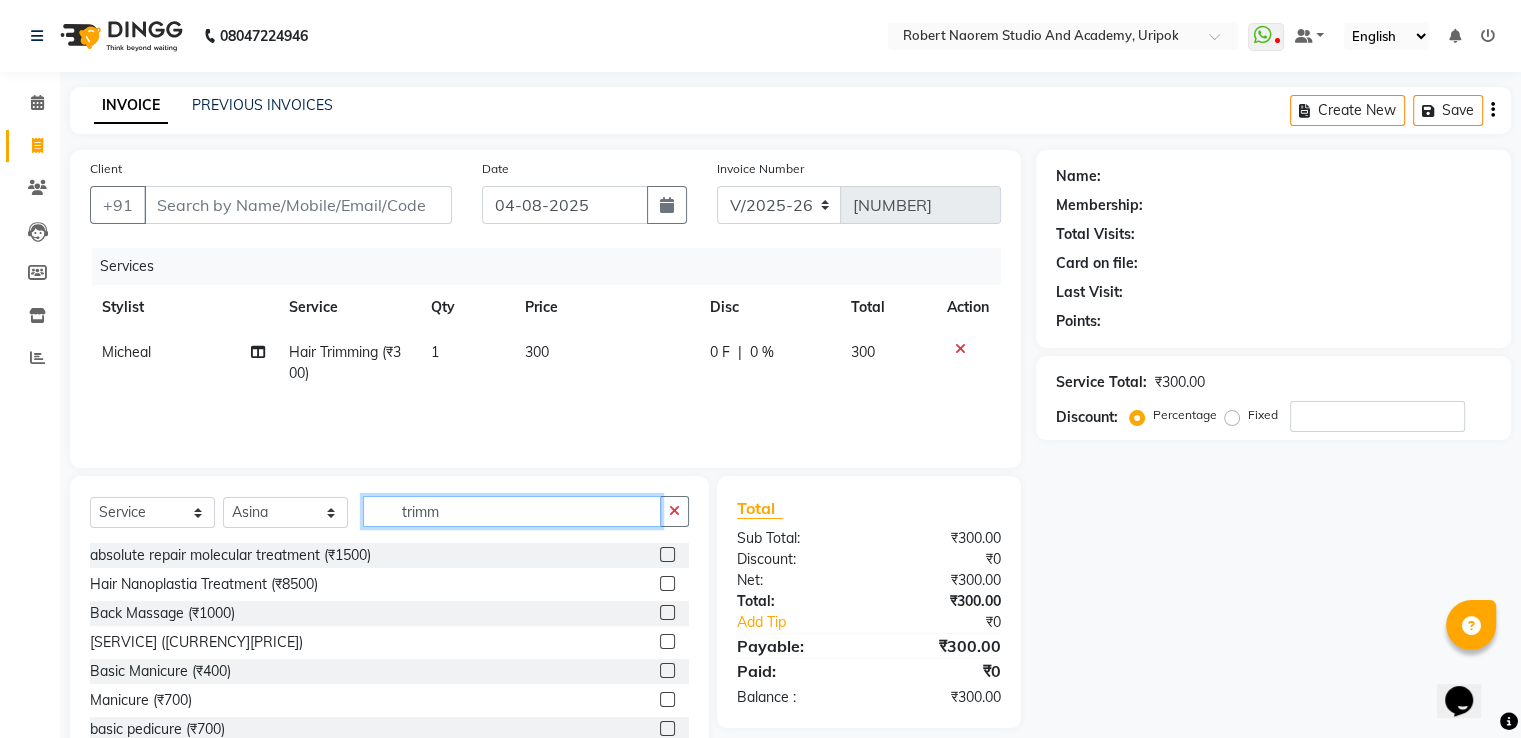 click on "trimm" 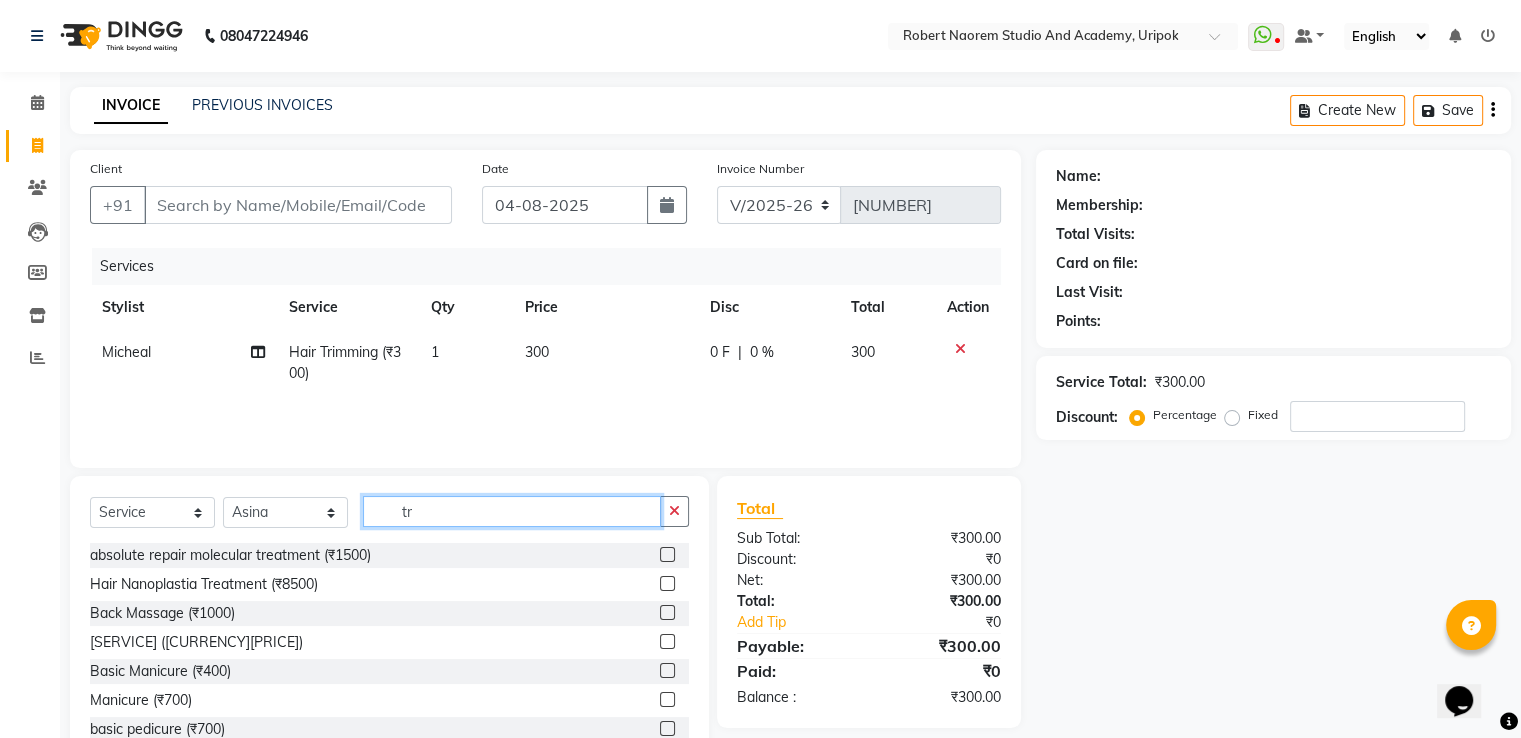 type on "t" 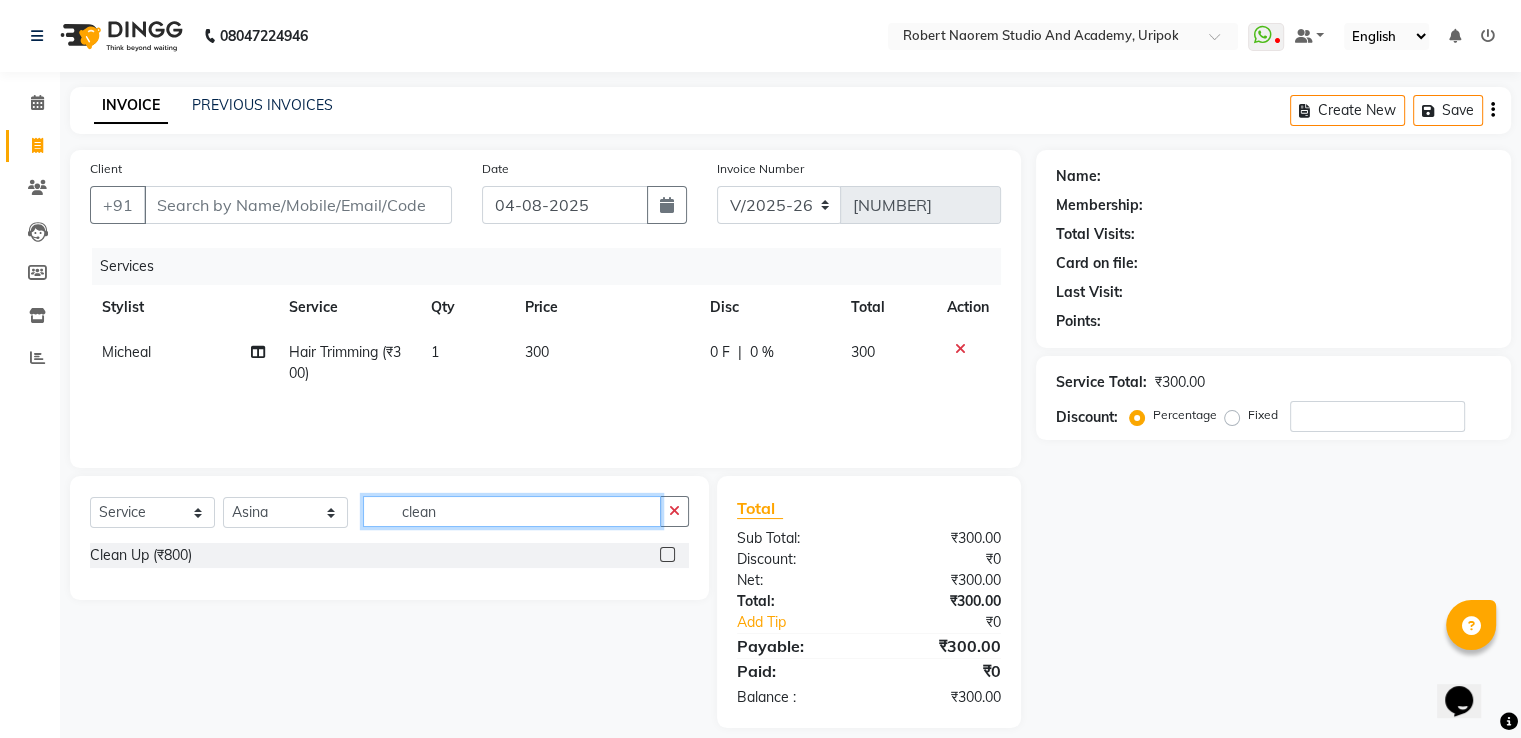 type on "clean" 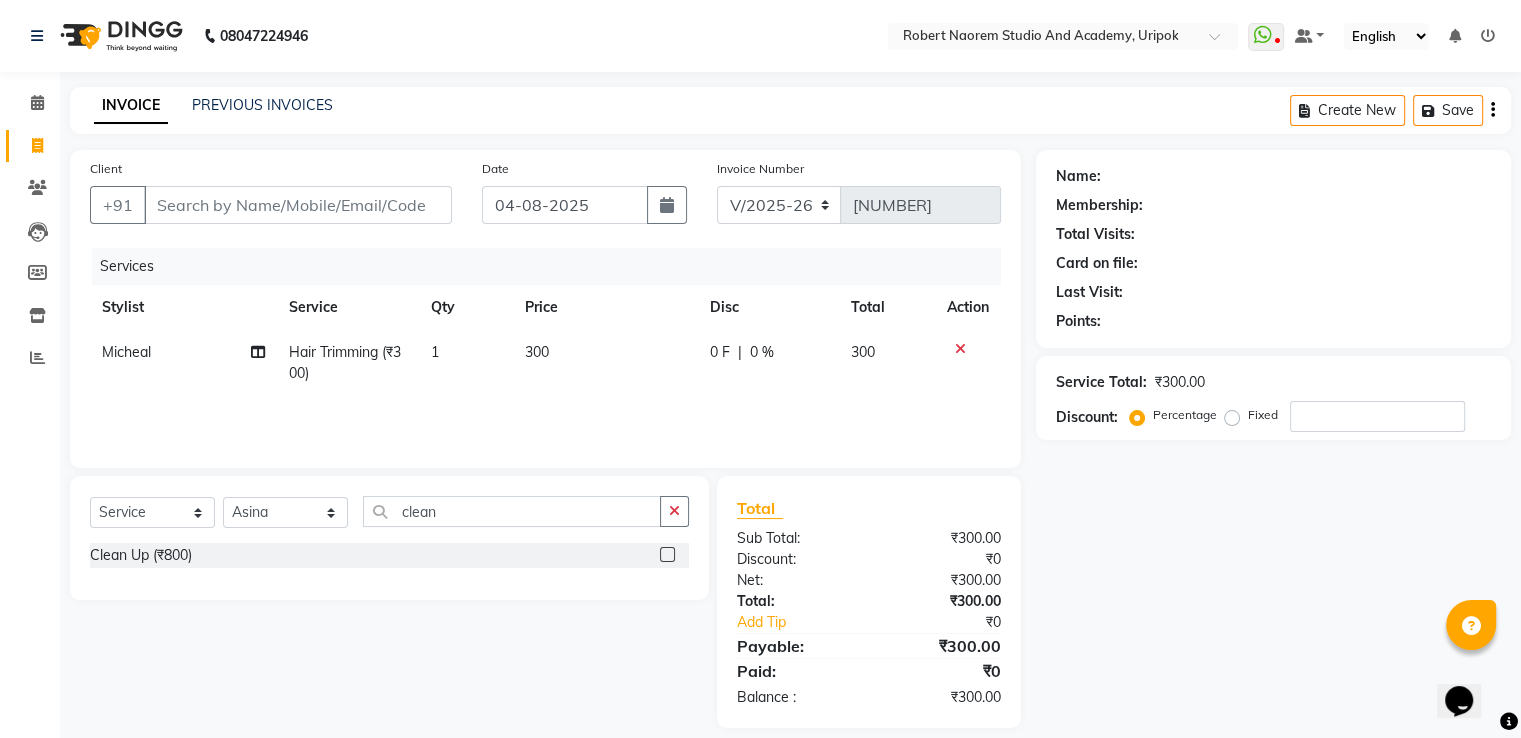 click 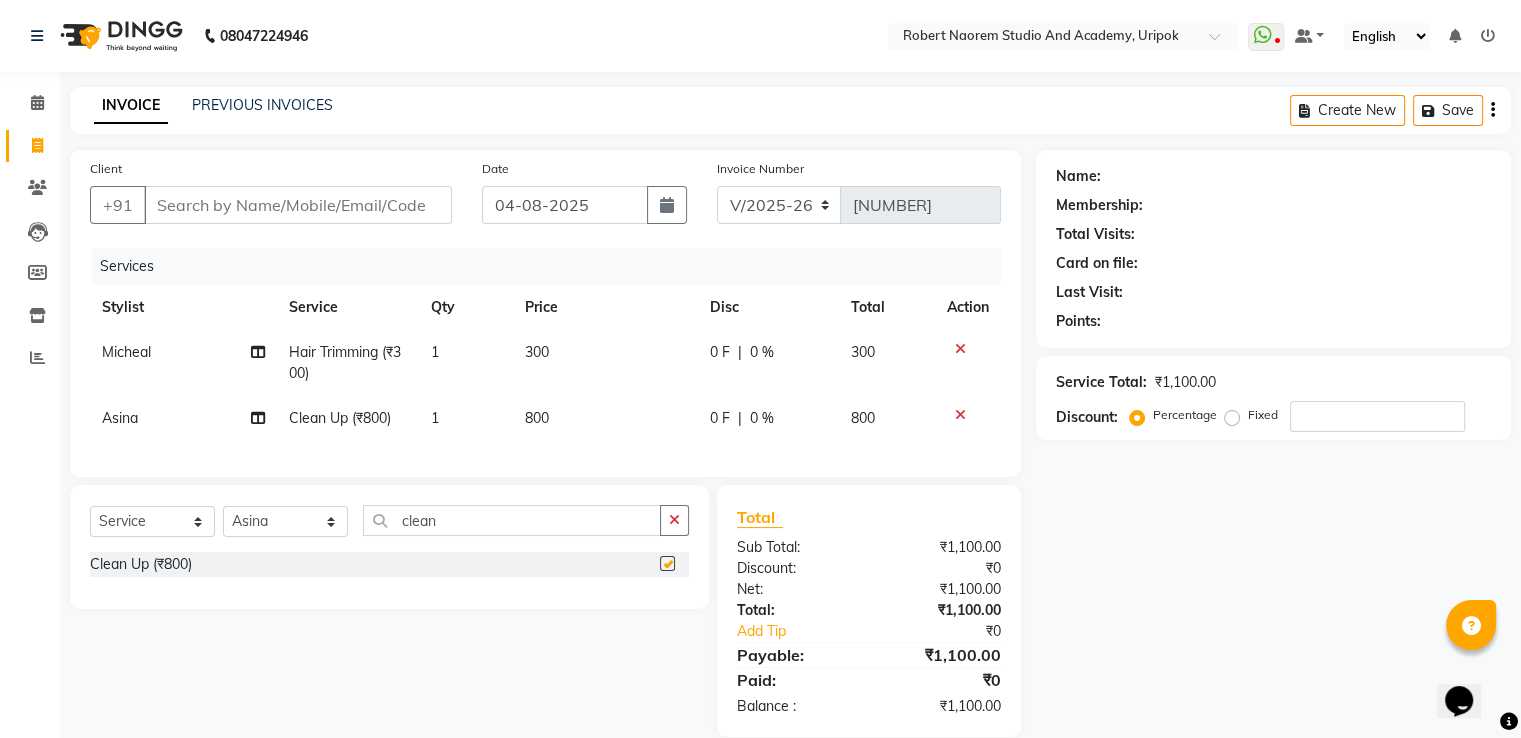 checkbox on "false" 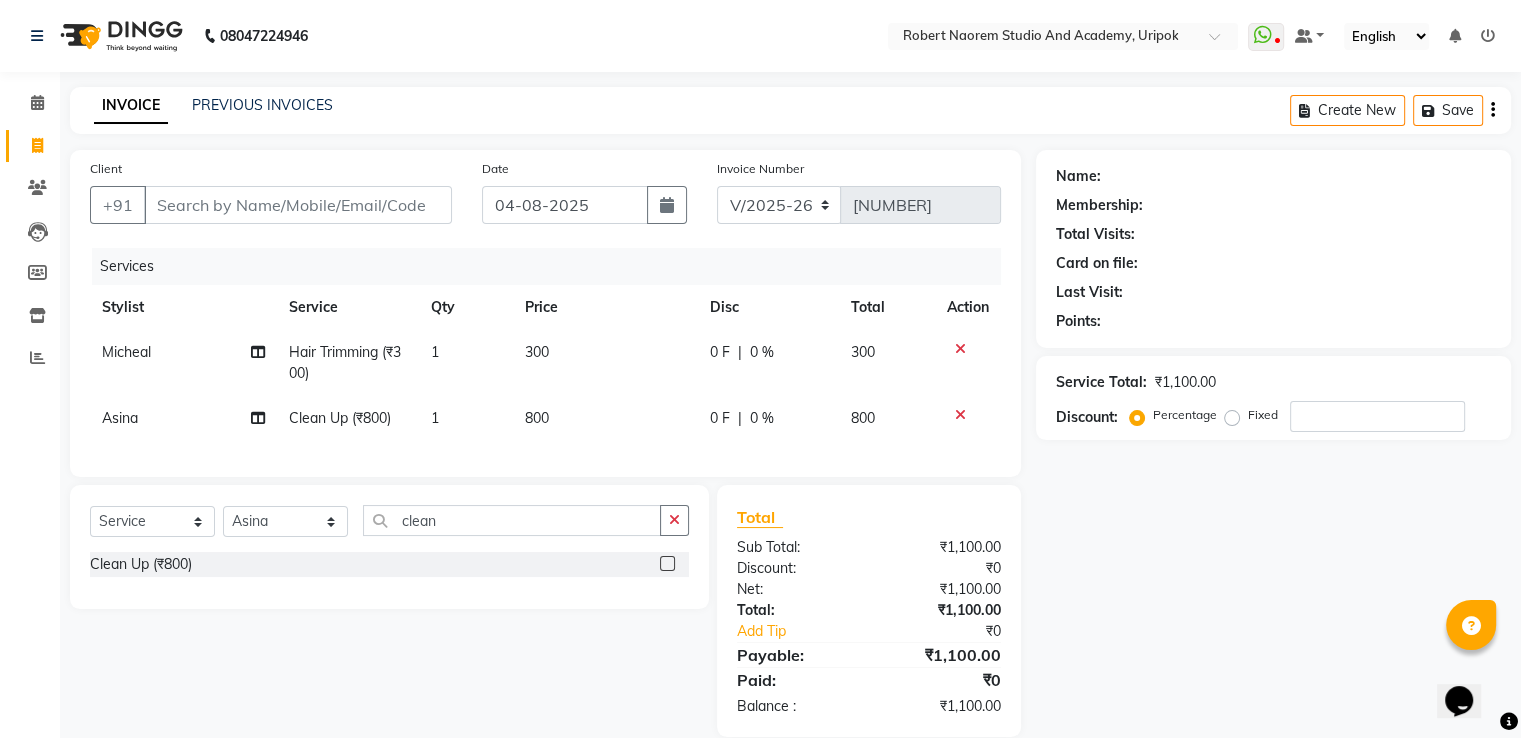 click on "800" 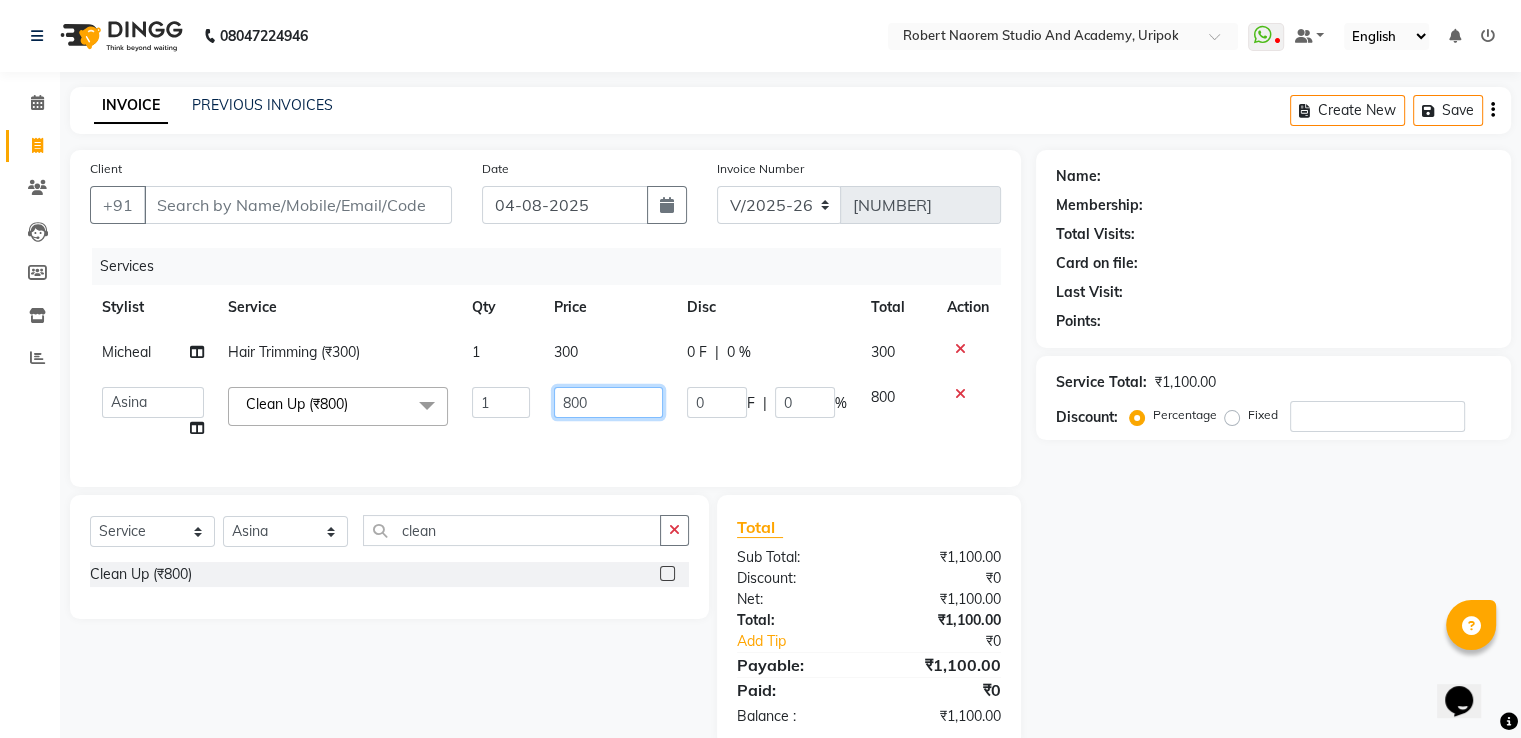 click on "800" 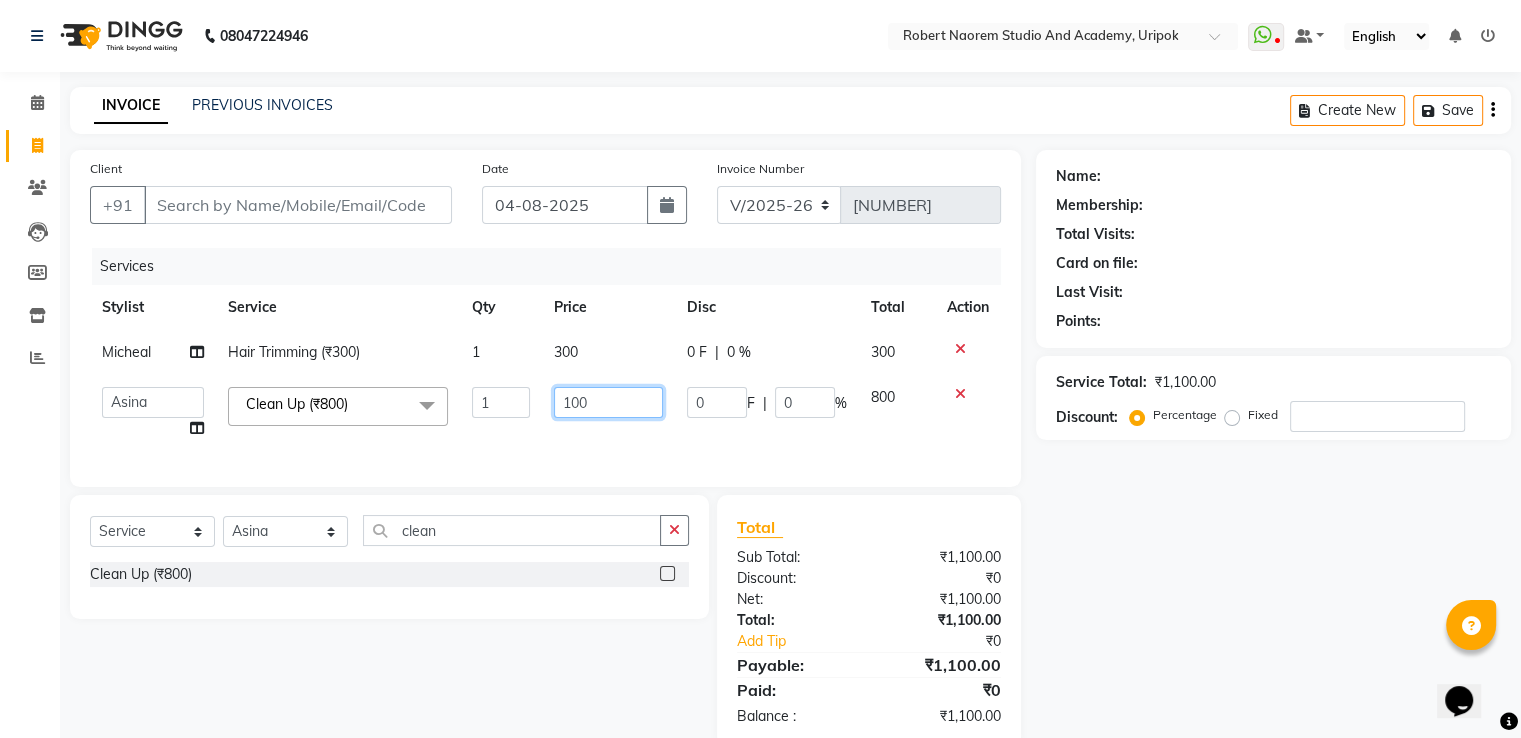 type on "1000" 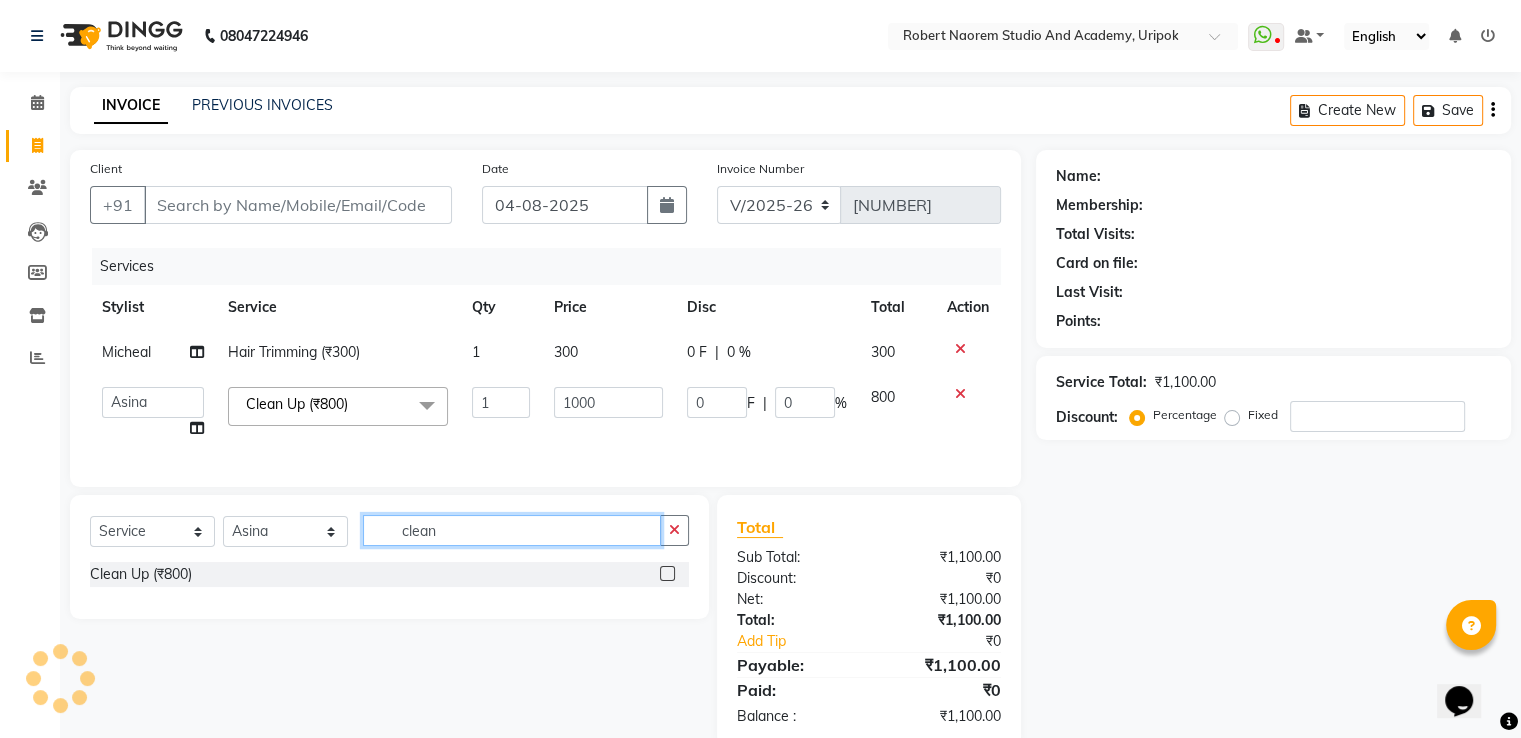 click on "clean" 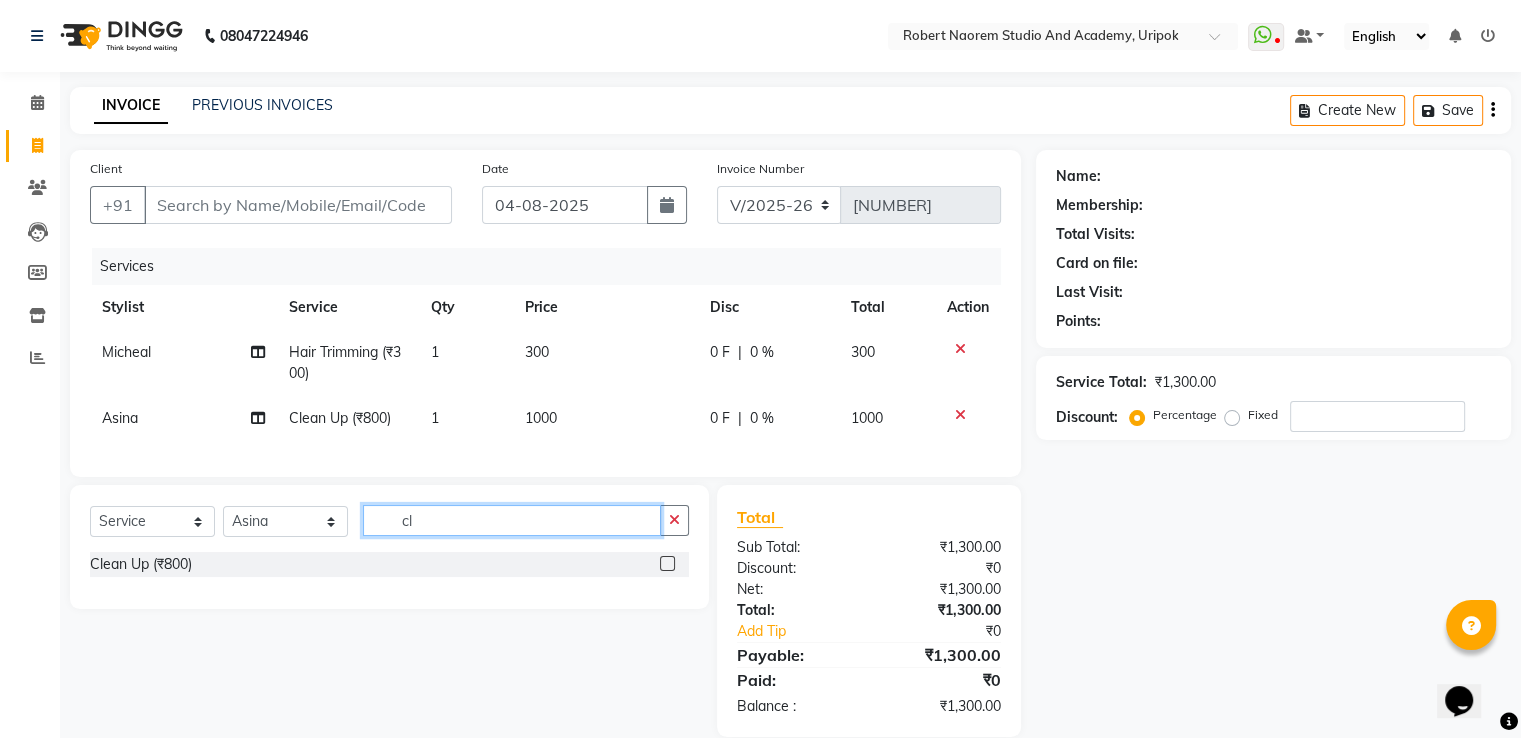 type on "c" 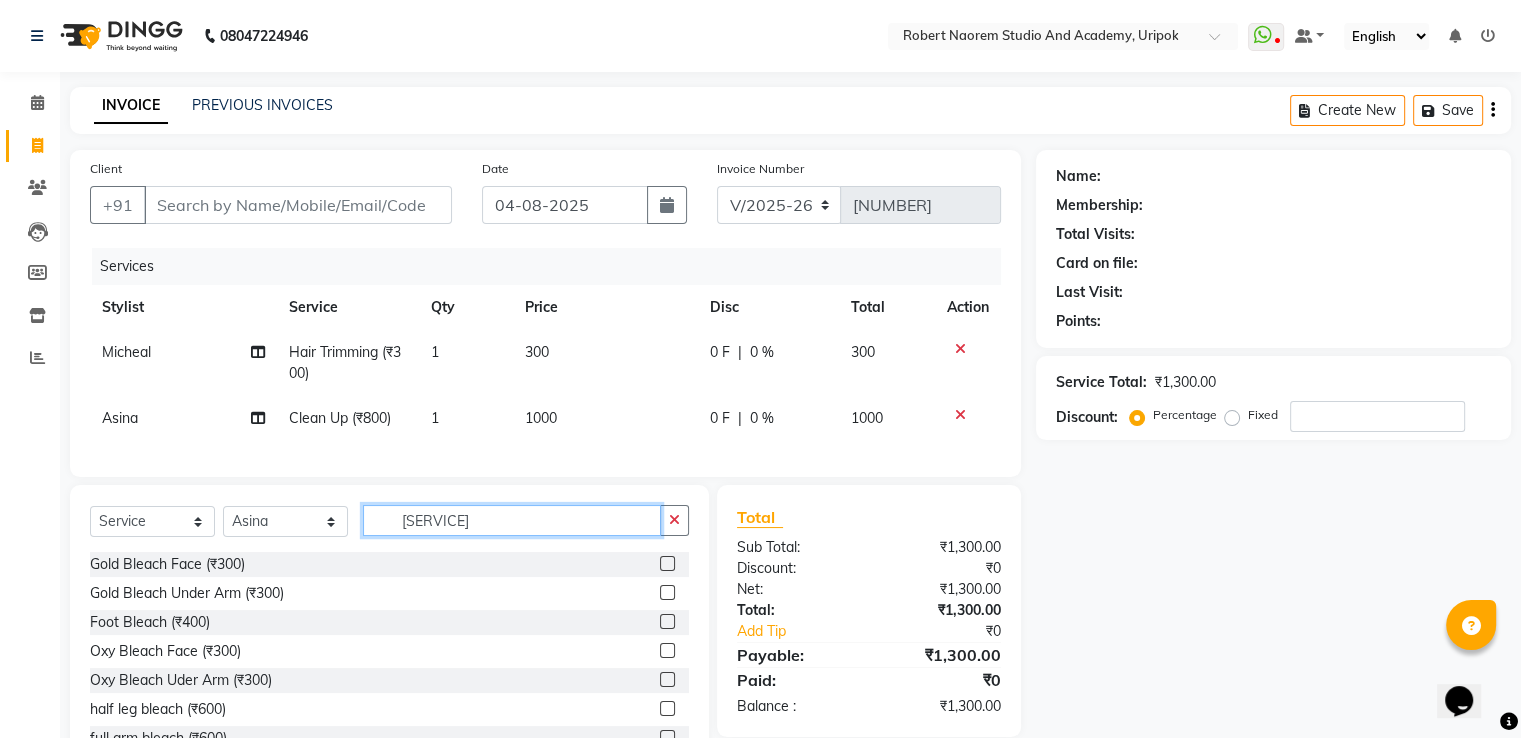 type on "[SERVICE]" 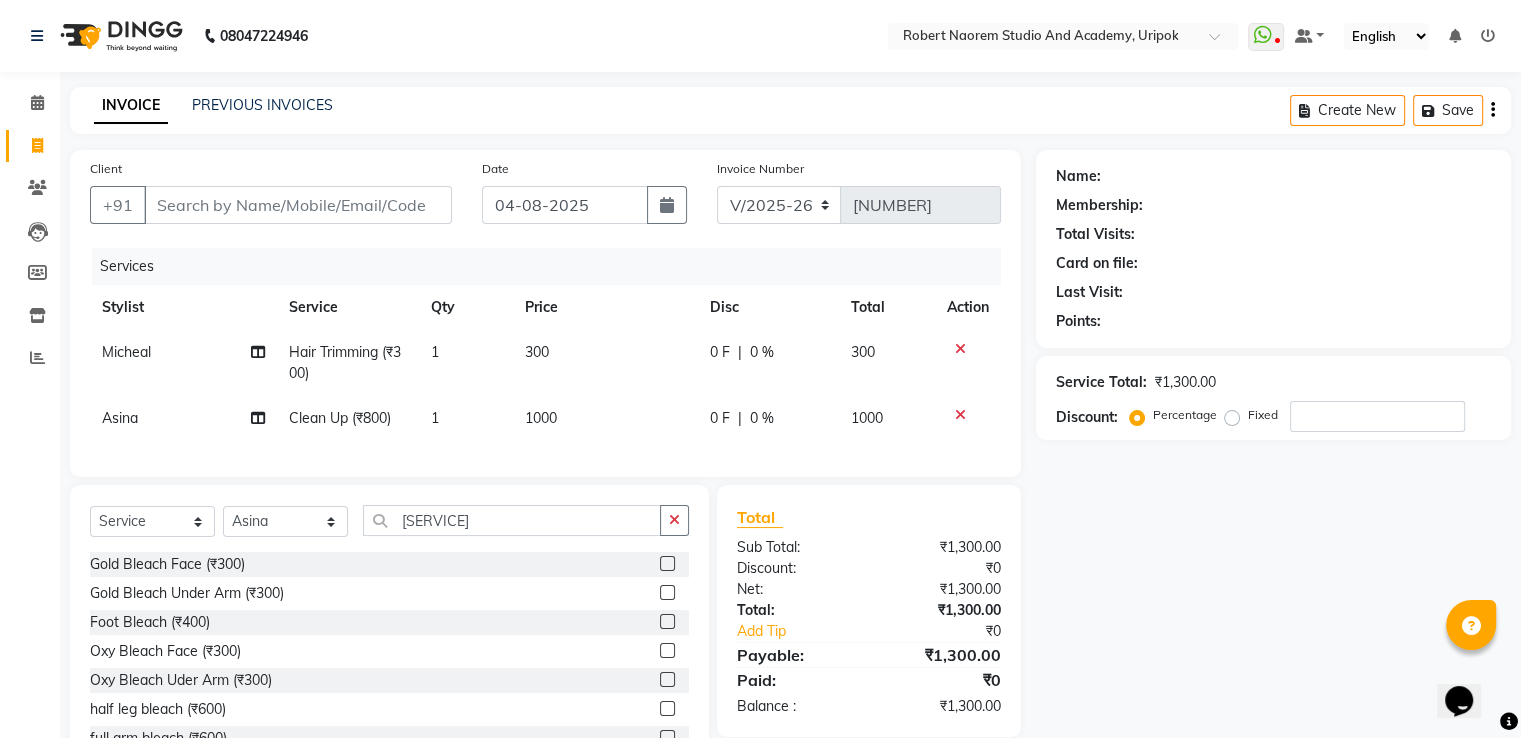 click 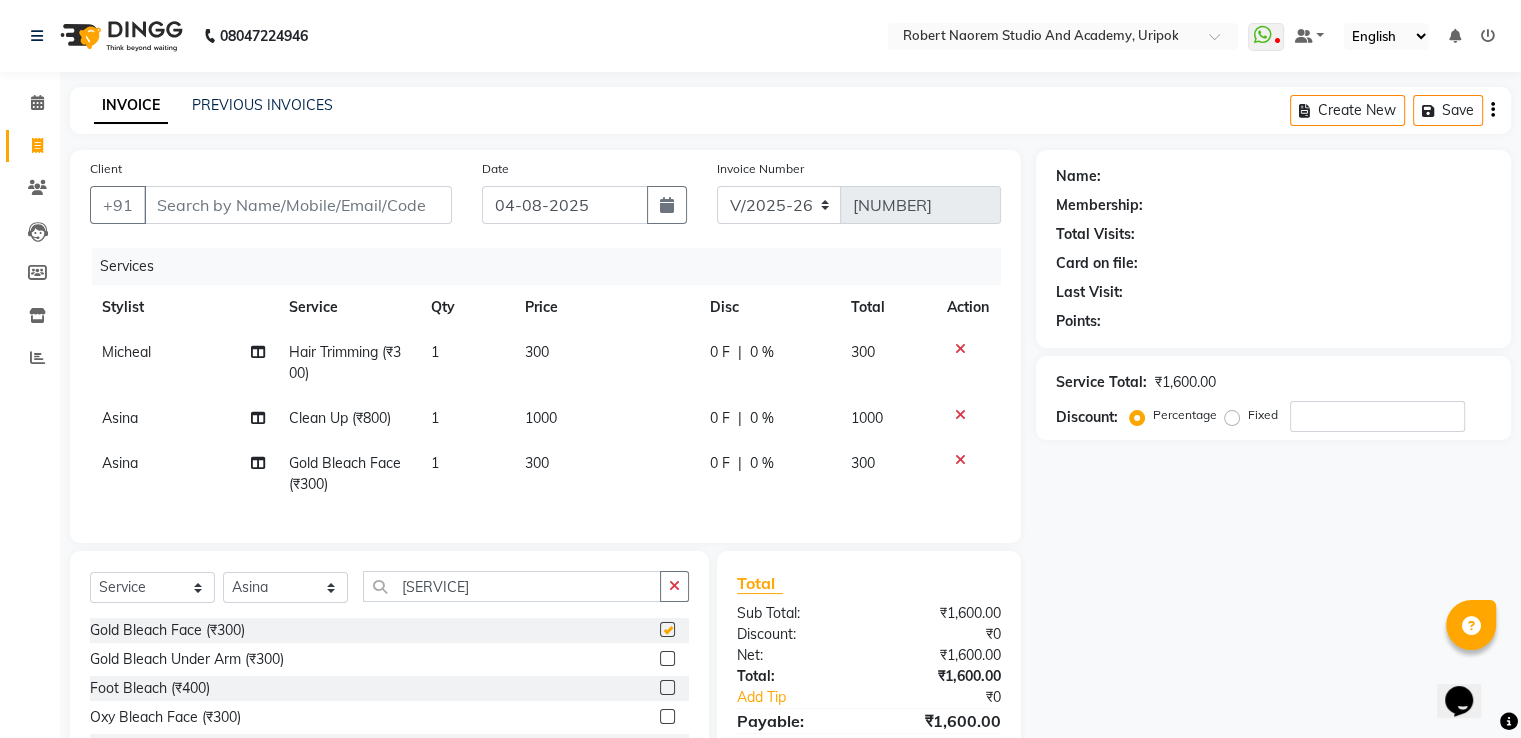 checkbox on "false" 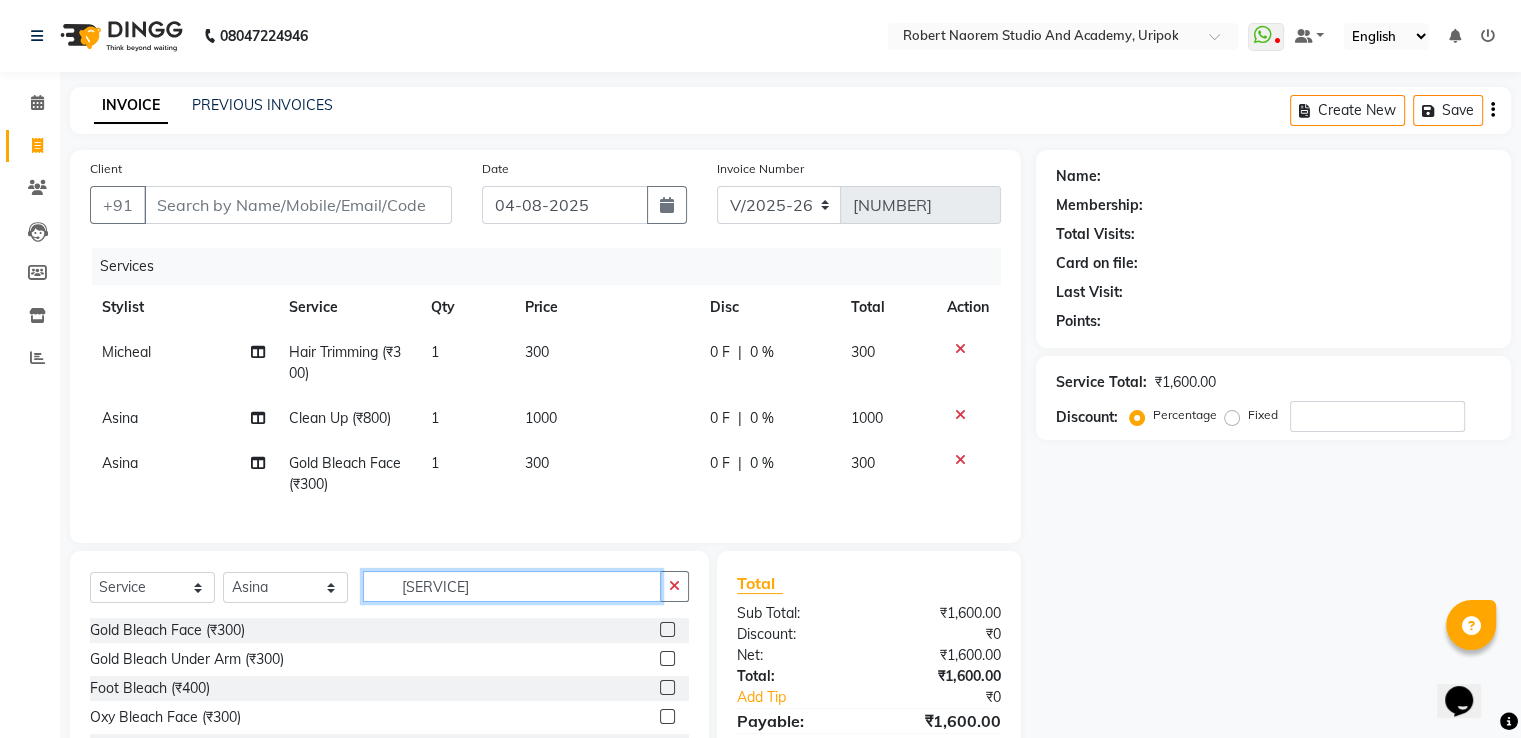 click on "[SERVICE]" 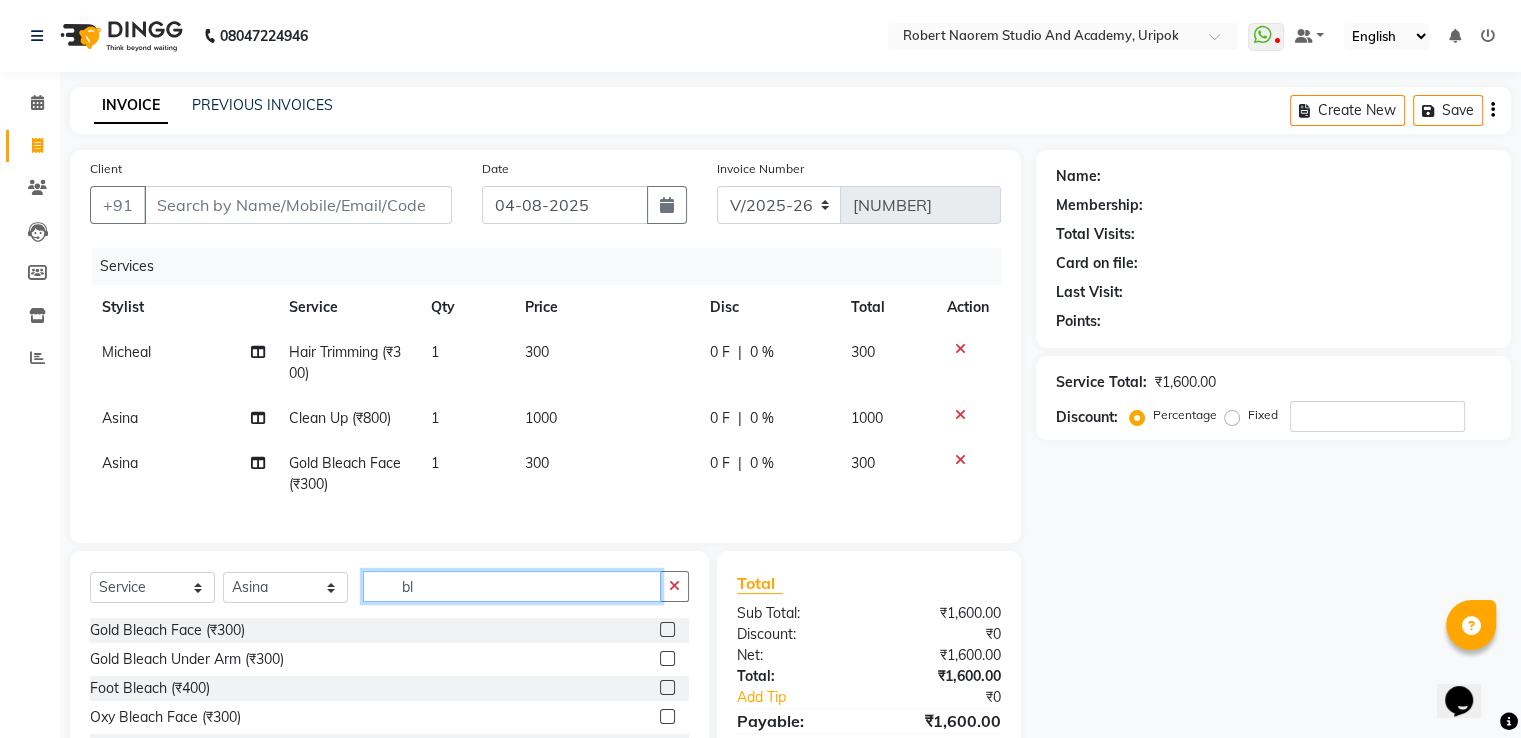 type on "b" 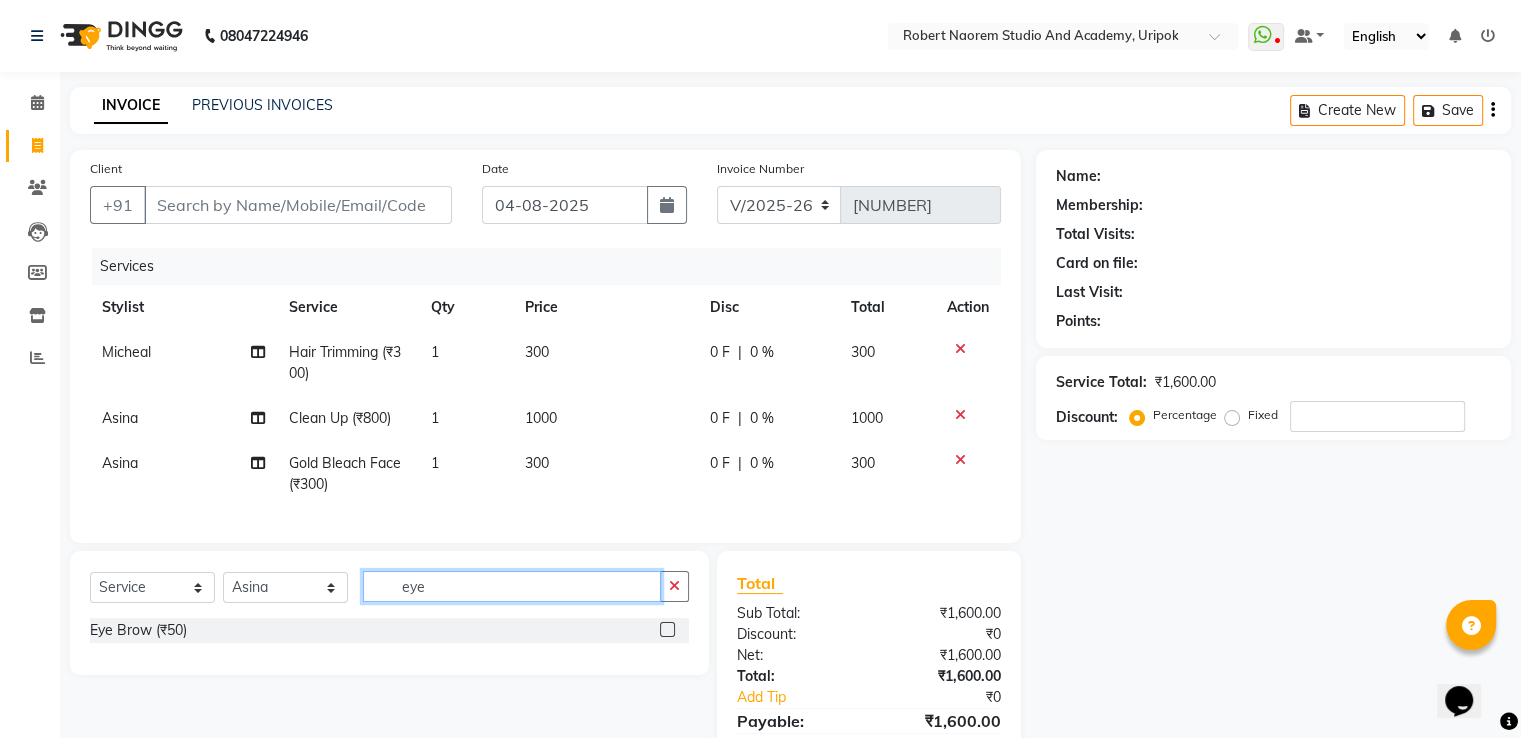 type on "eye" 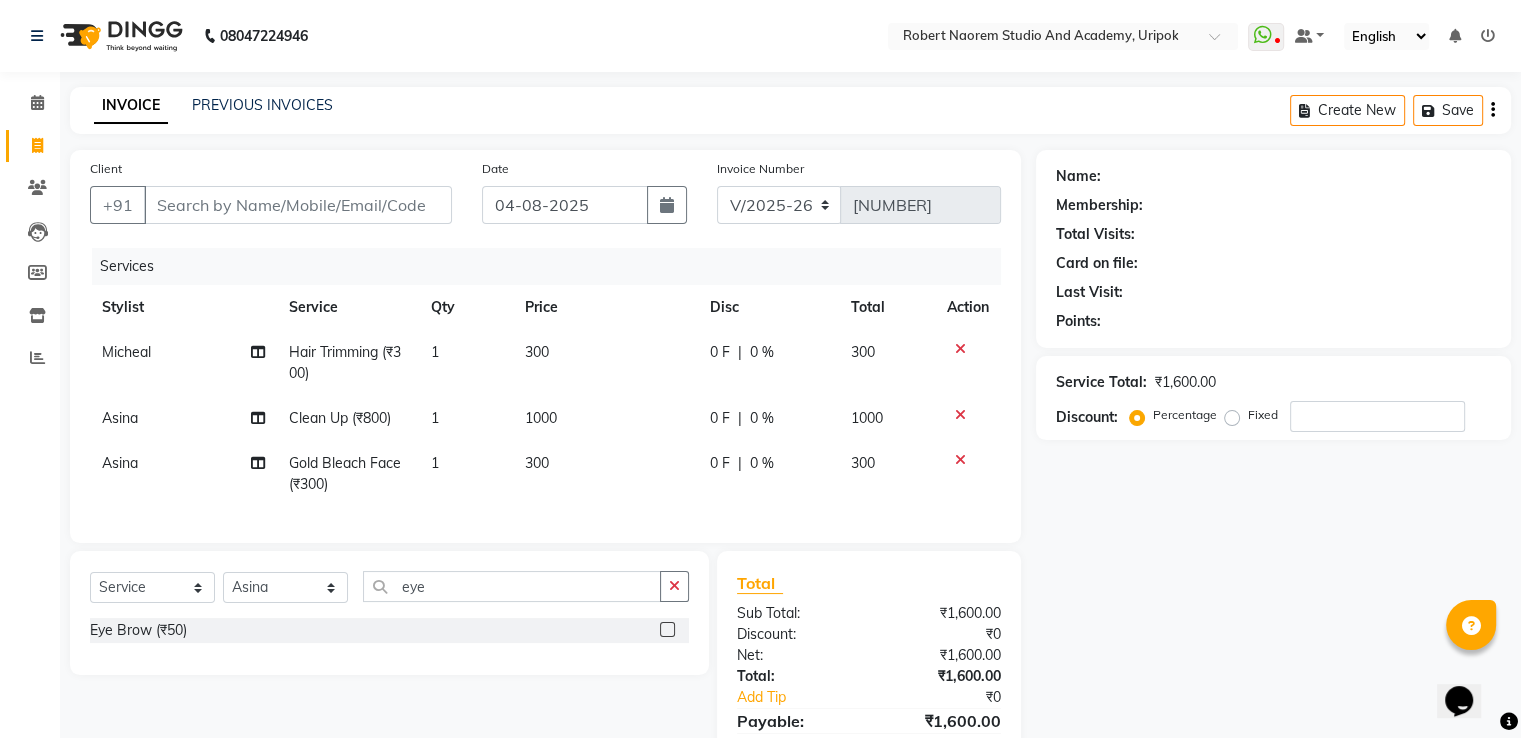 click 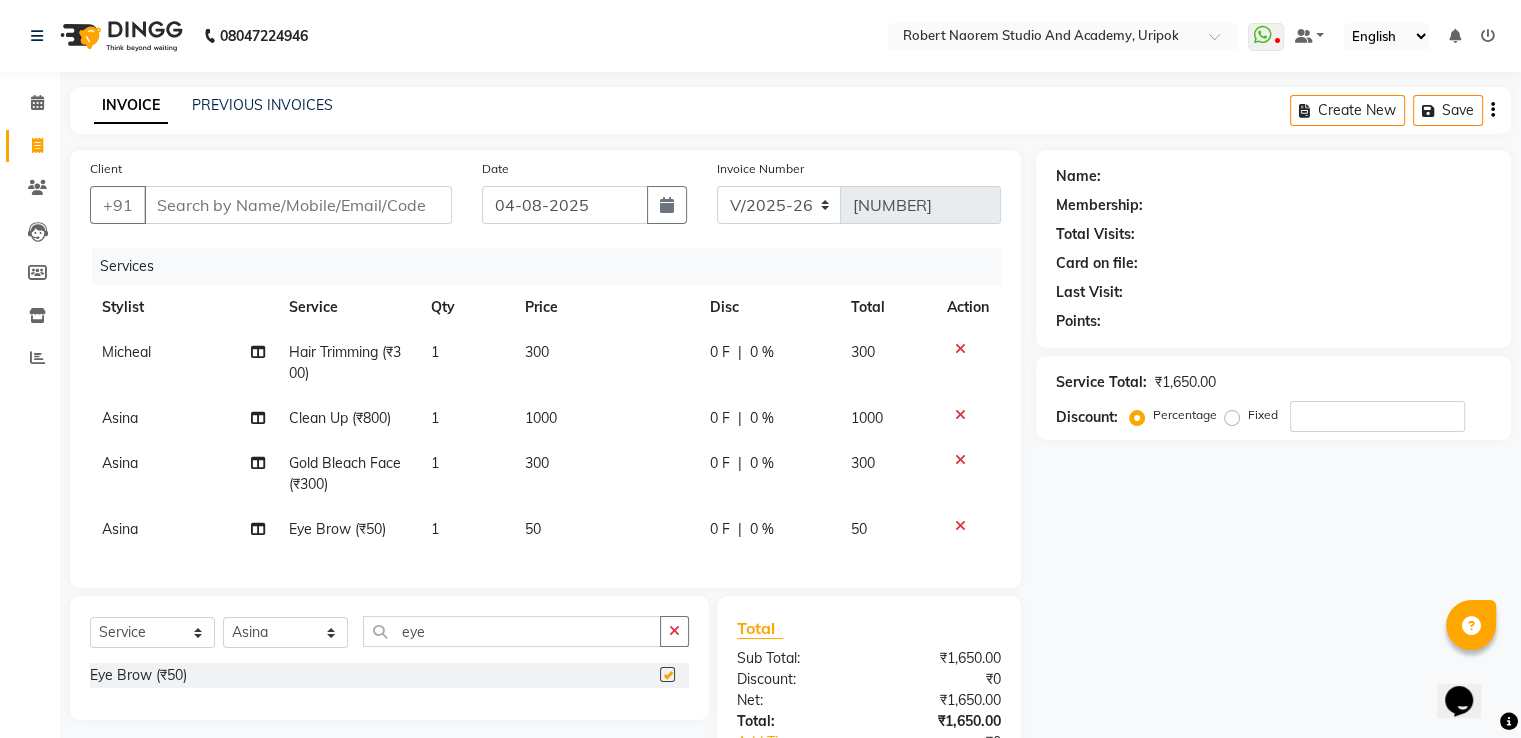 checkbox on "false" 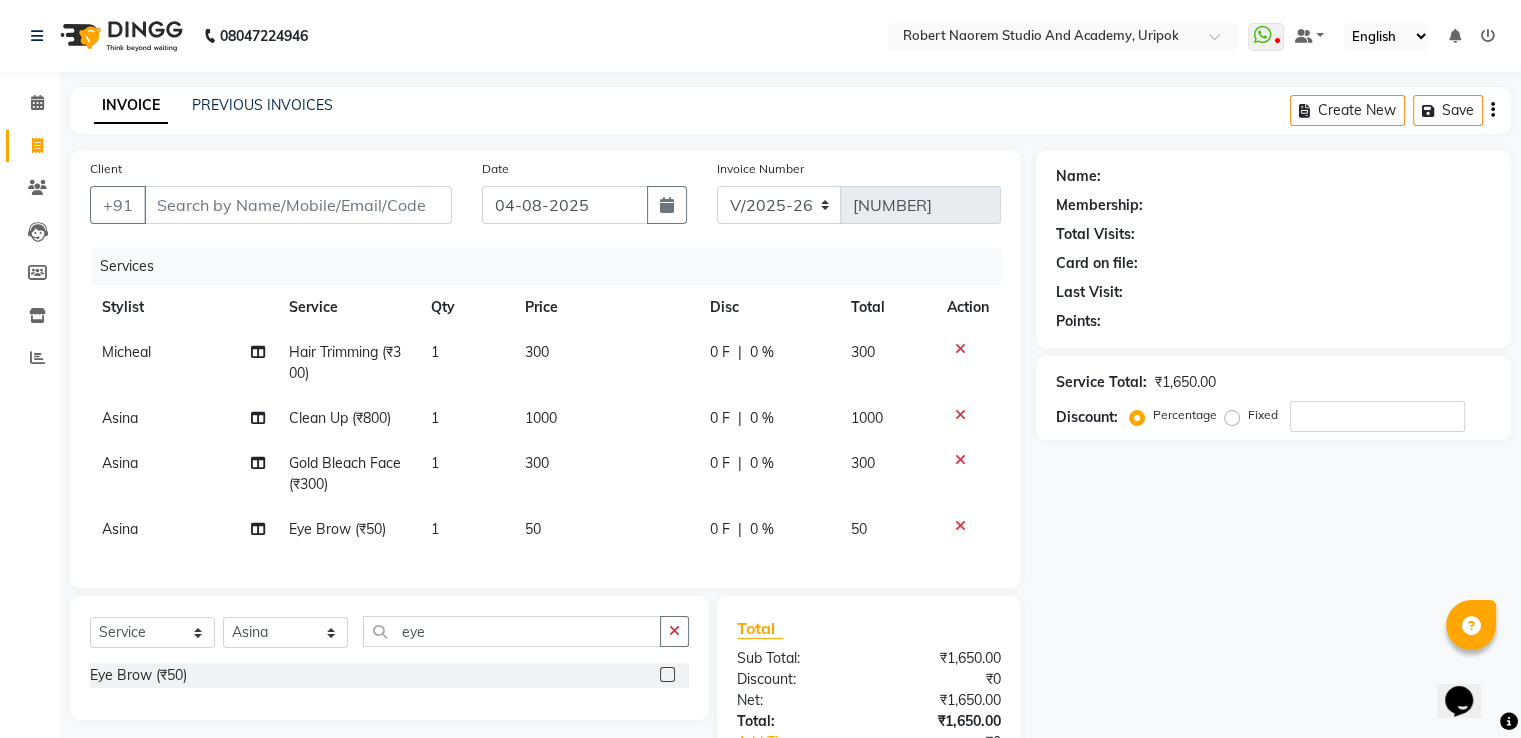 click on "1" 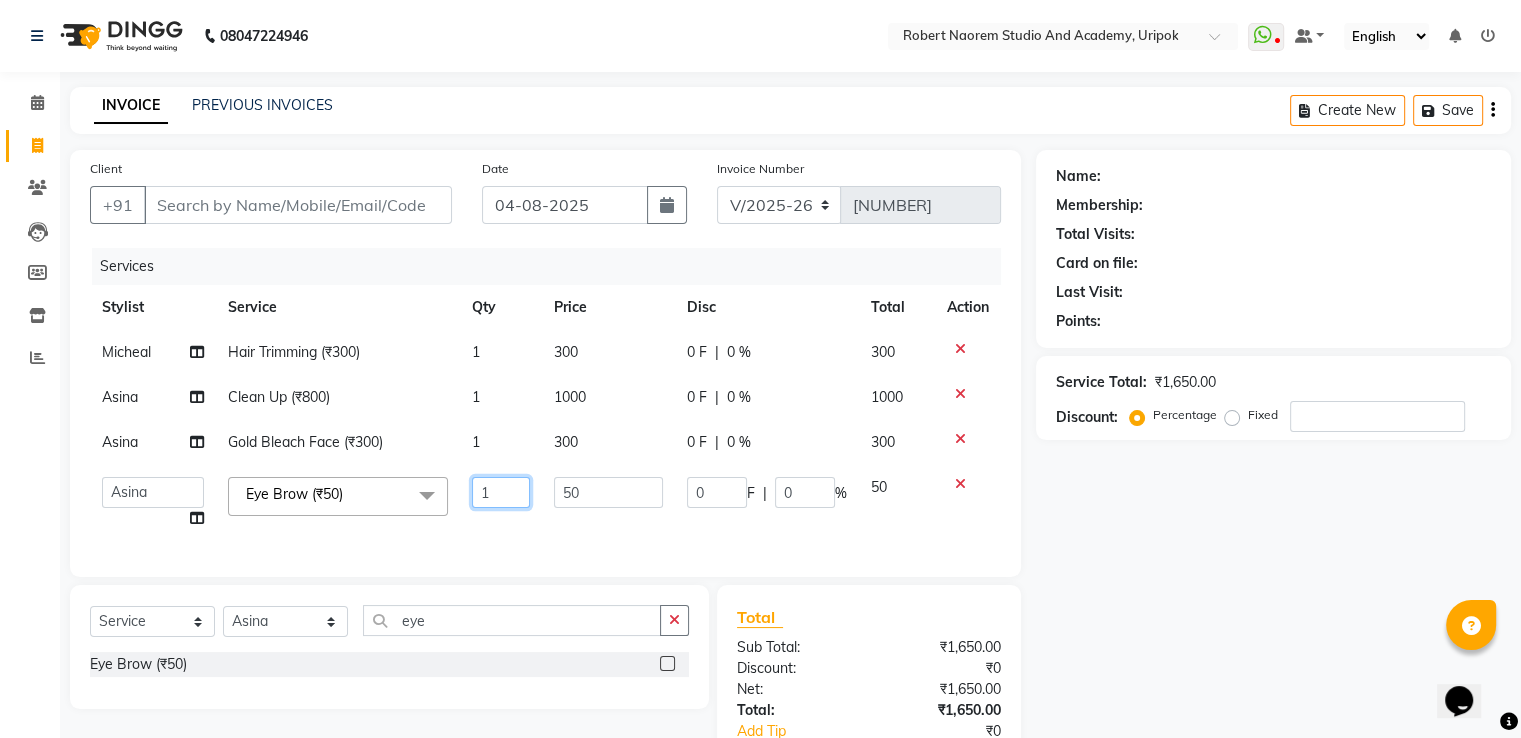 click on "1" 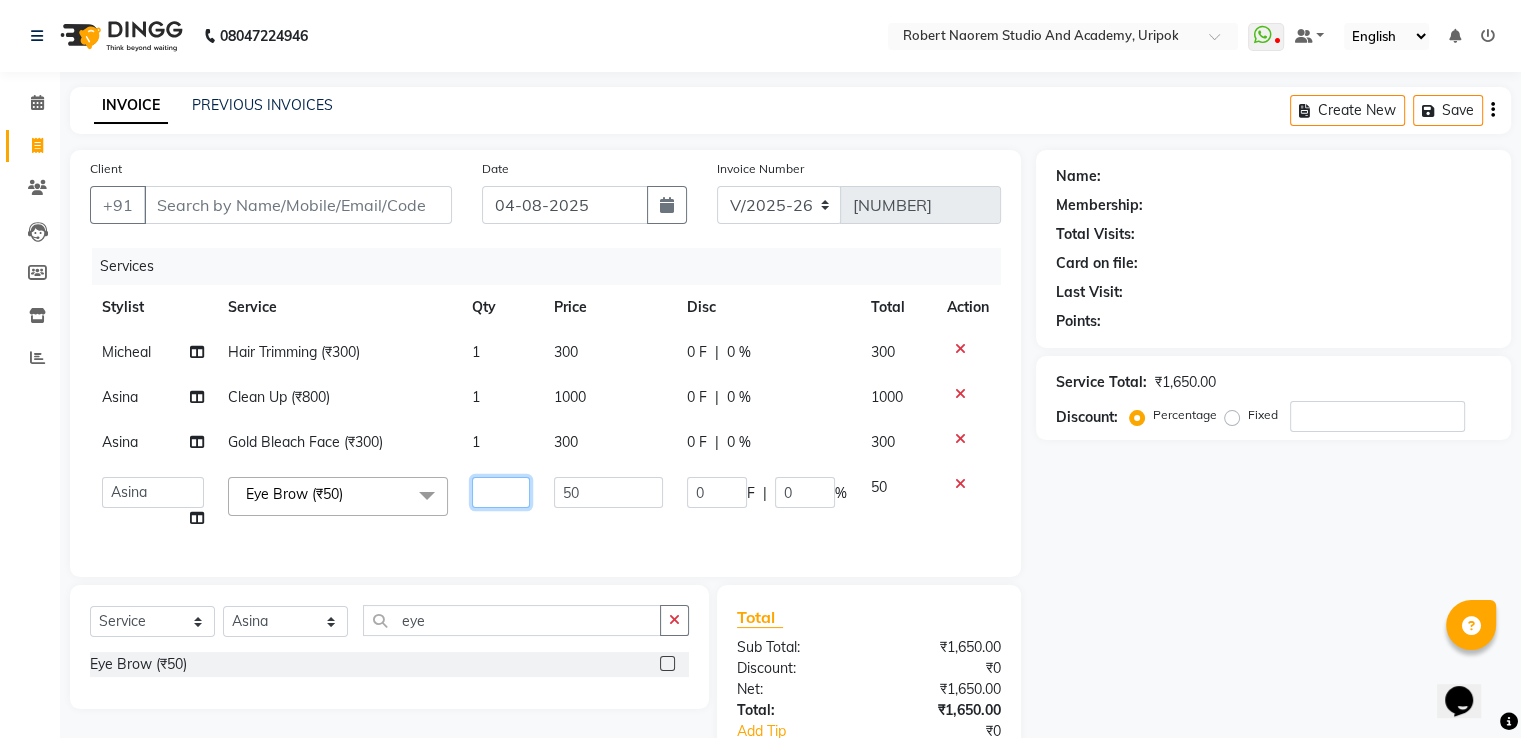 type on "2" 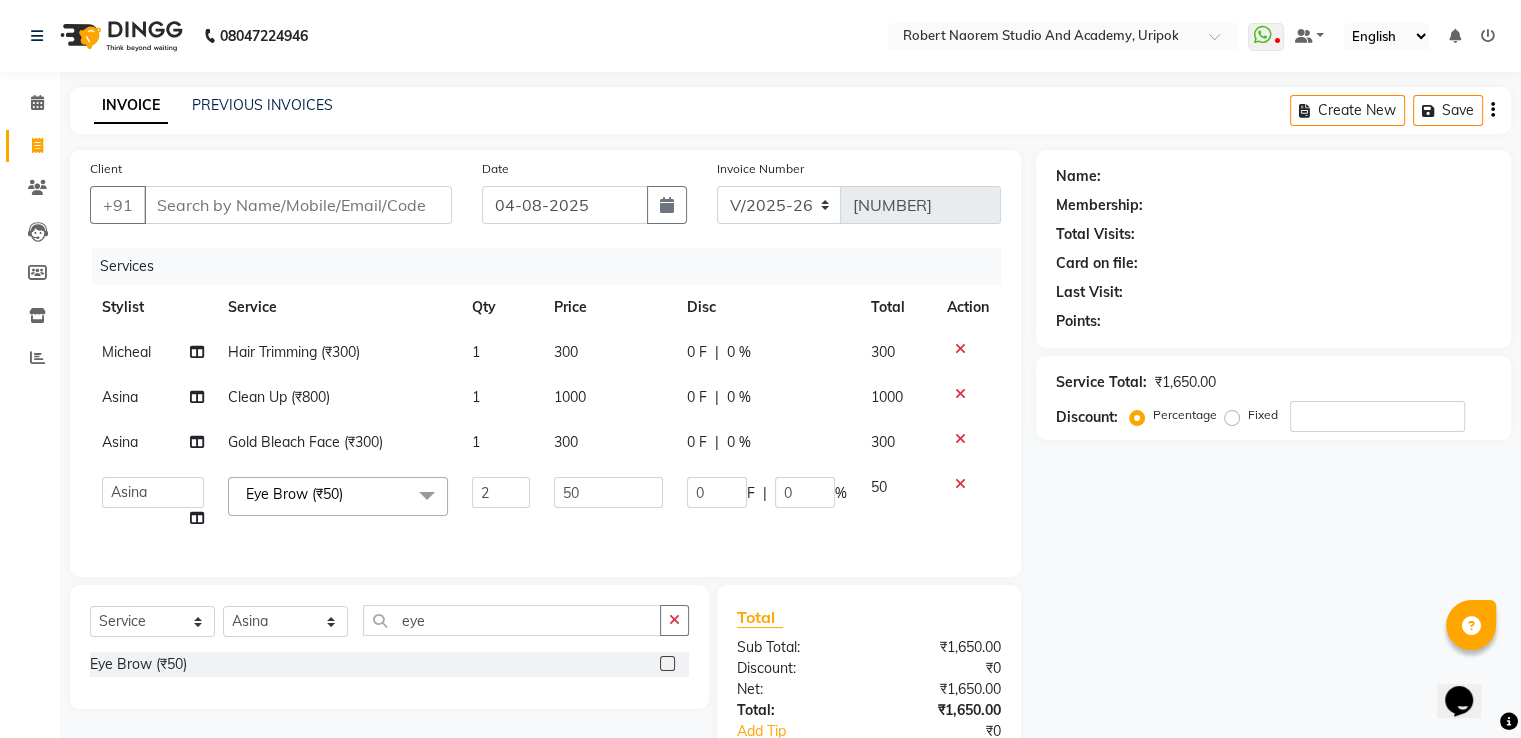 click on "Name: Membership: Total Visits: Card on file: Last Visit:  Points:  Service Total:  ₹1,650.00  Discount:  Percentage   Fixed" 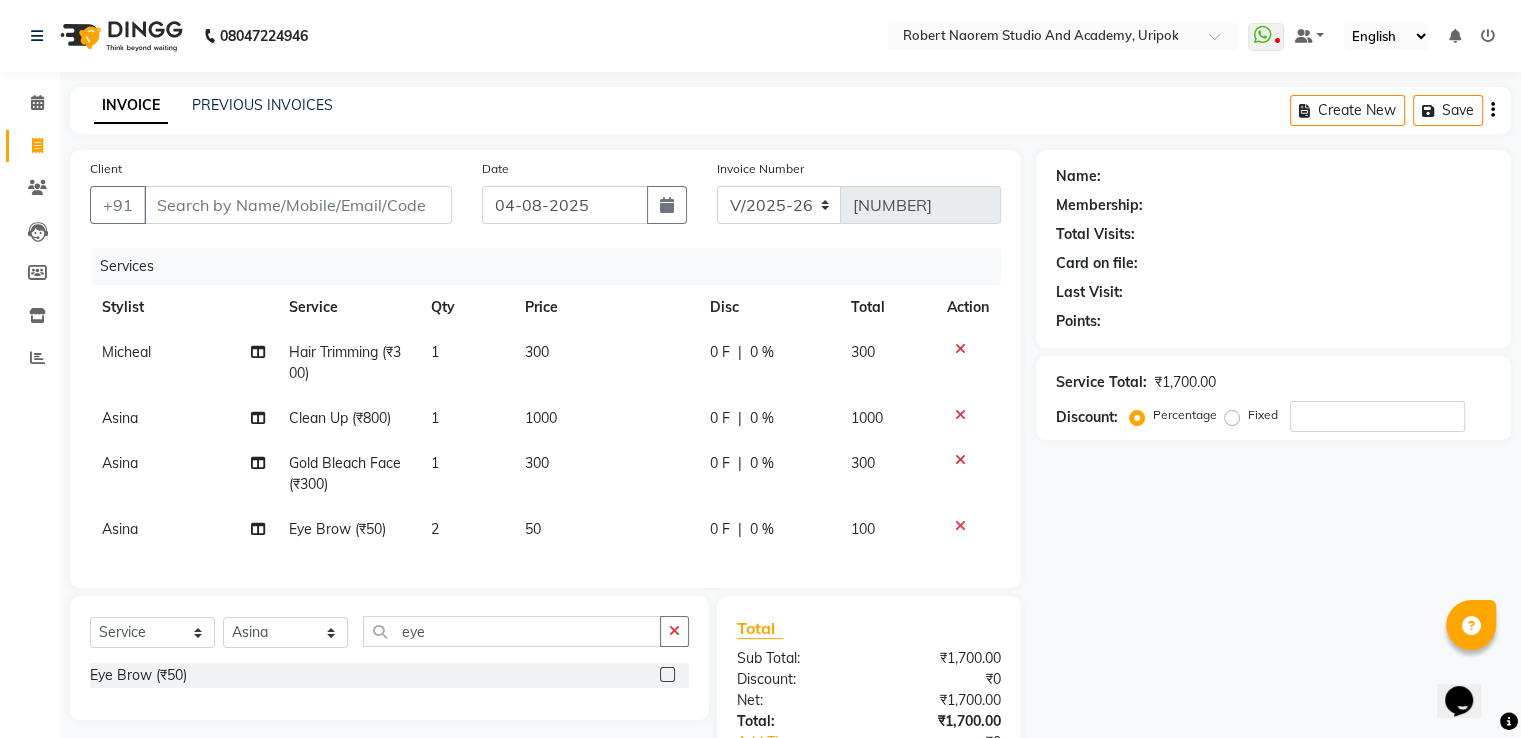 scroll, scrollTop: 156, scrollLeft: 0, axis: vertical 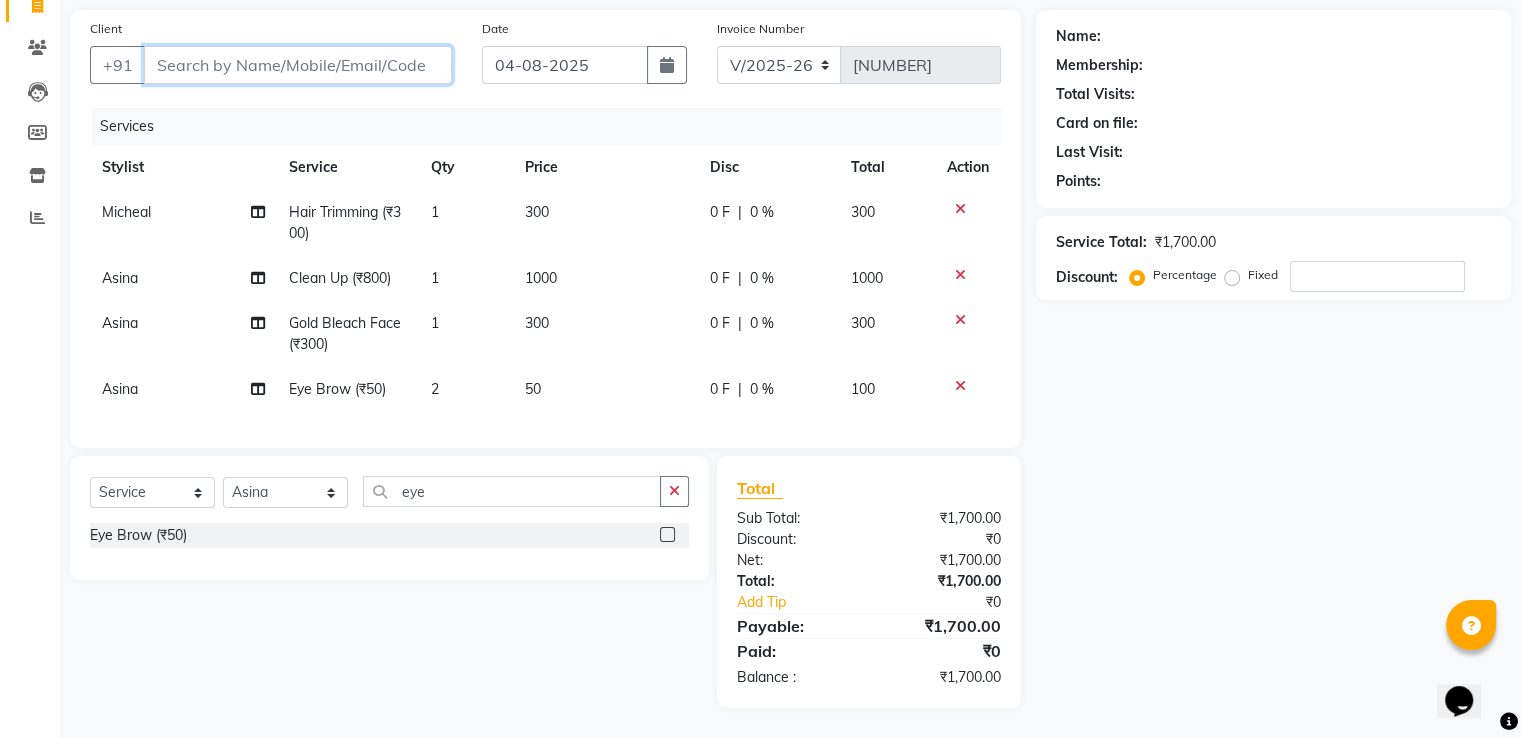 click on "Client" at bounding box center (298, 65) 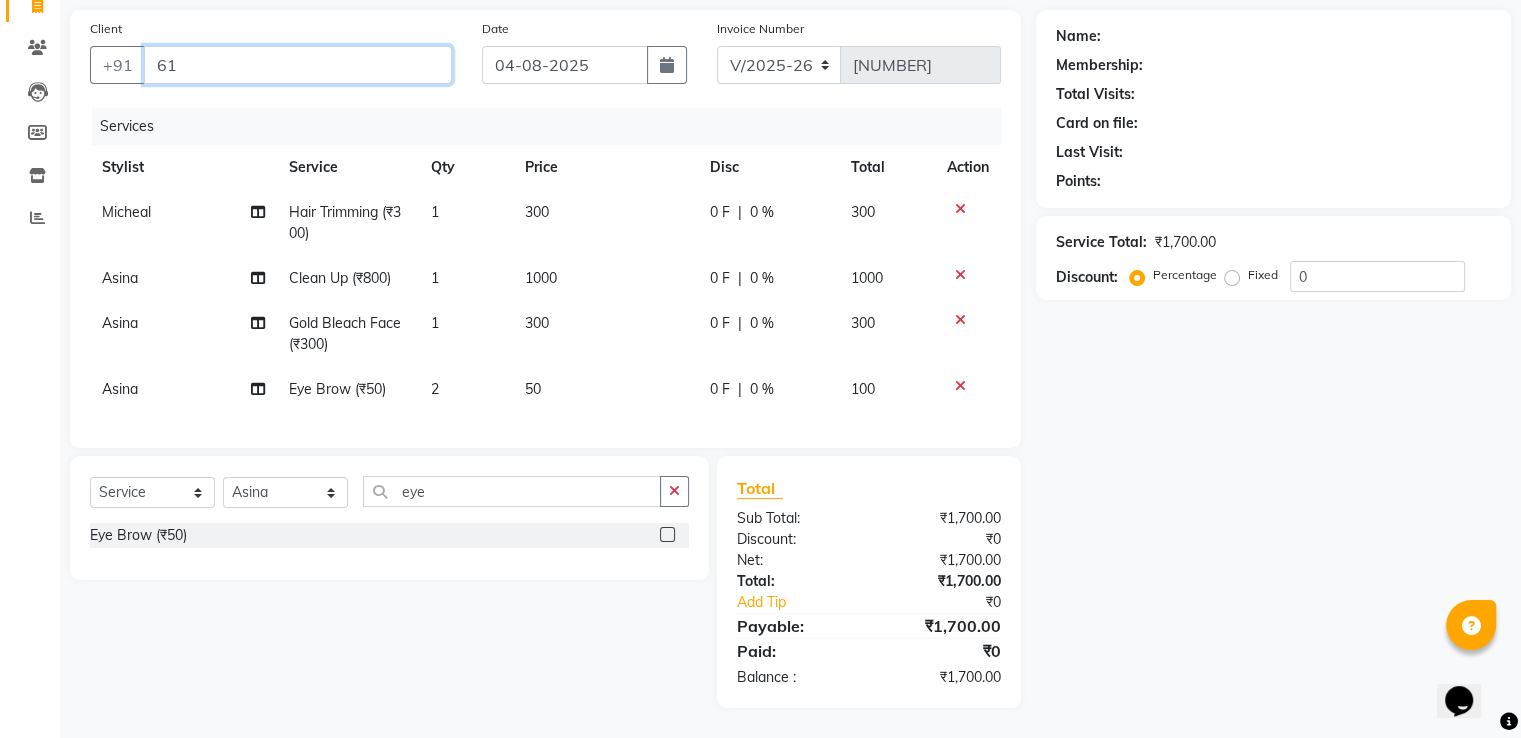type on "6" 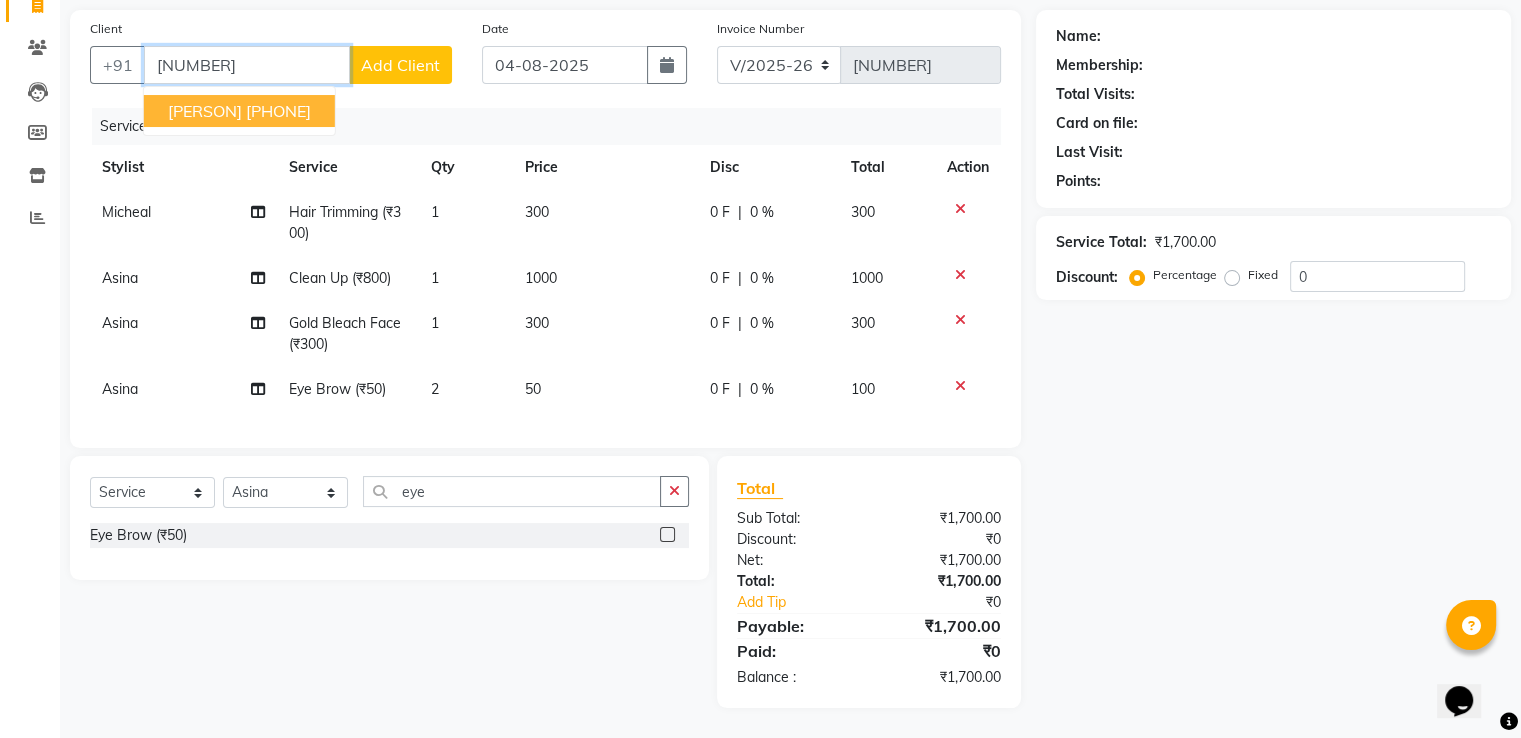 click on "[PHONE]" at bounding box center [278, 111] 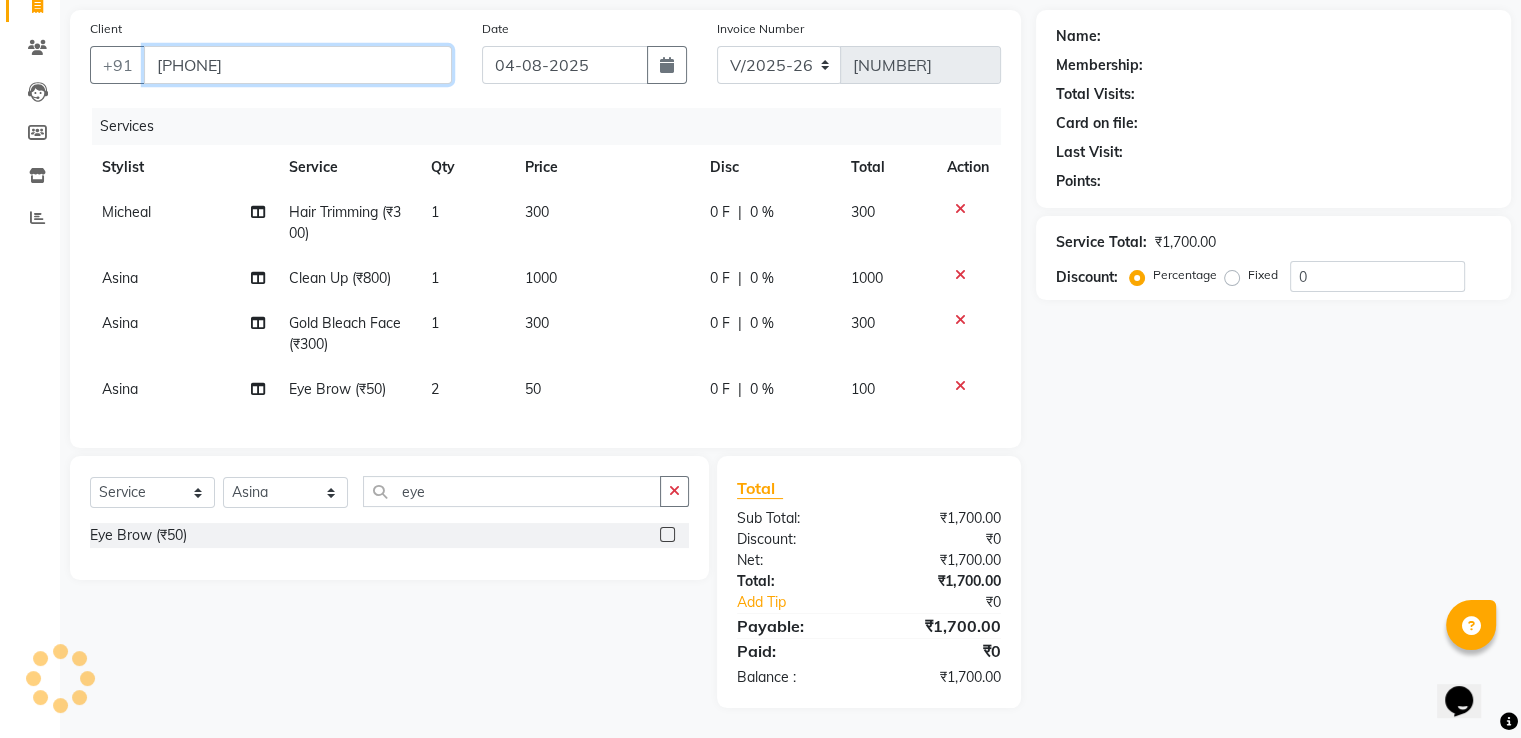 type on "[PHONE]" 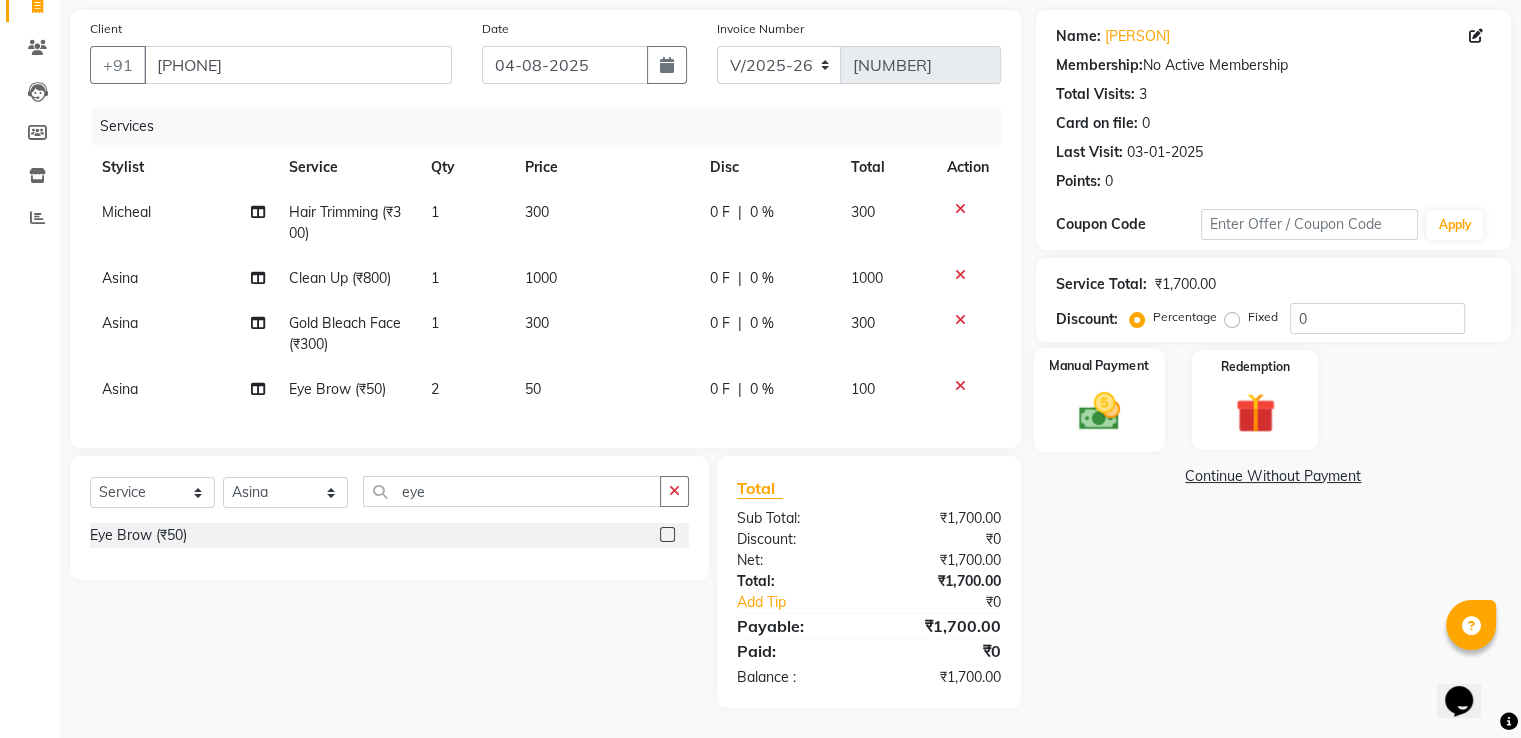 click 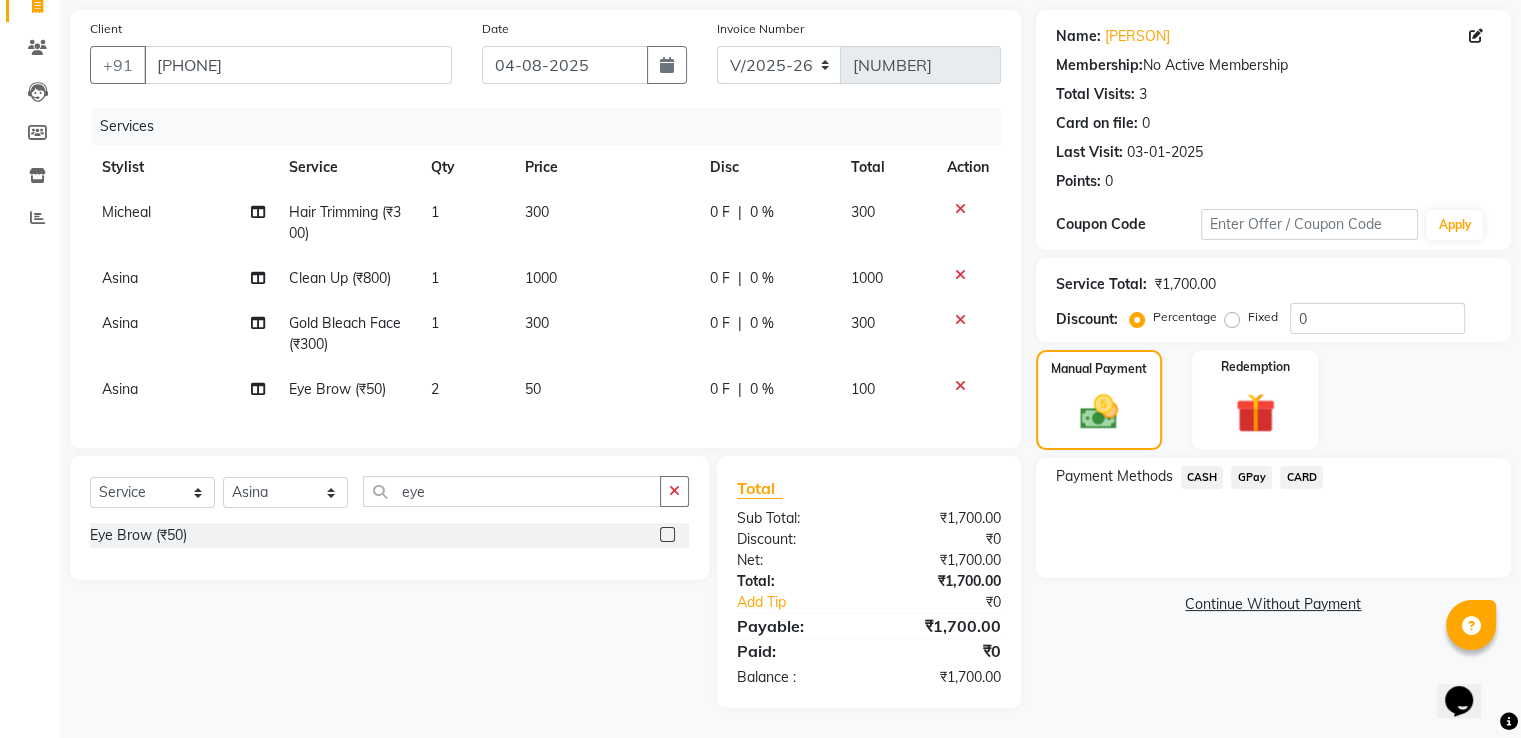 click on "GPay" 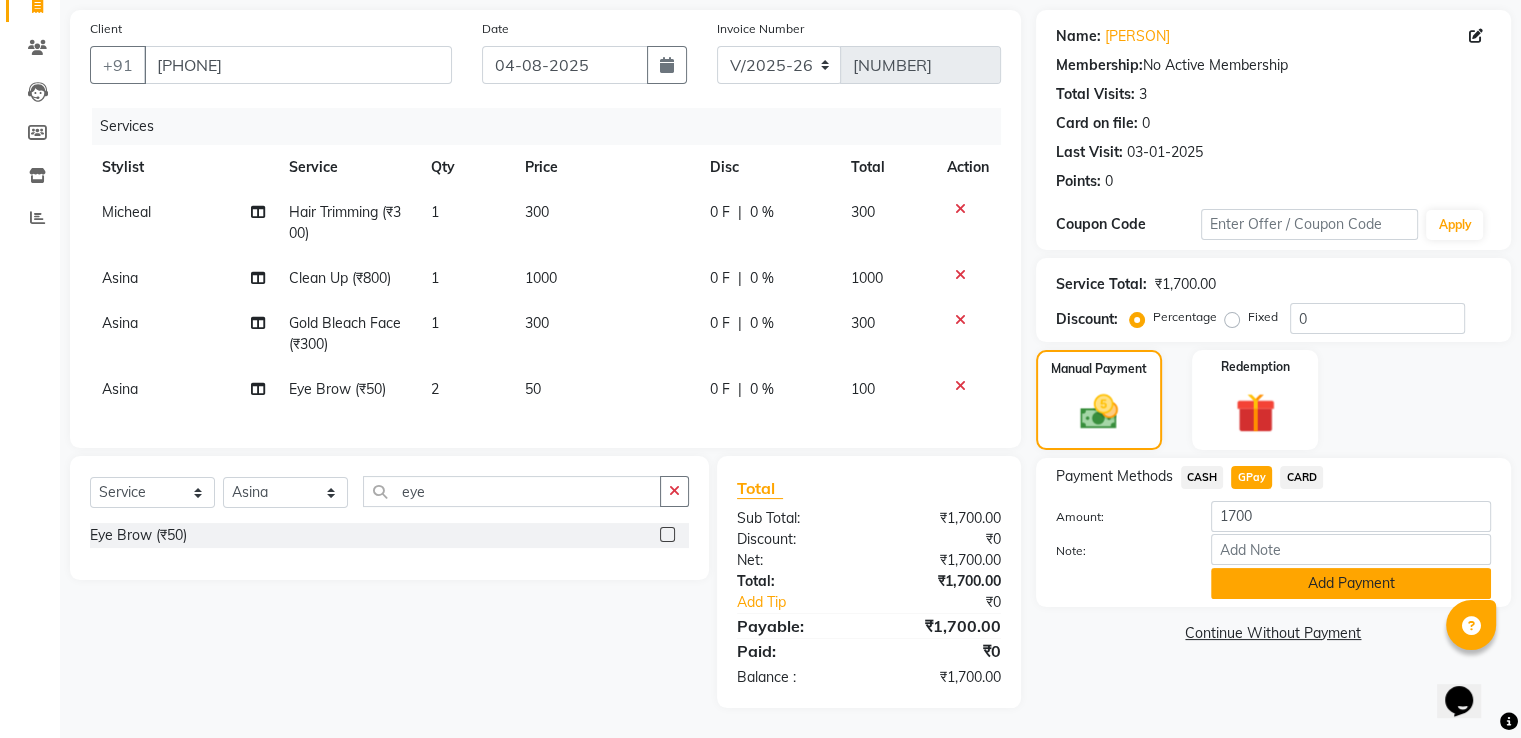 click on "Add Payment" 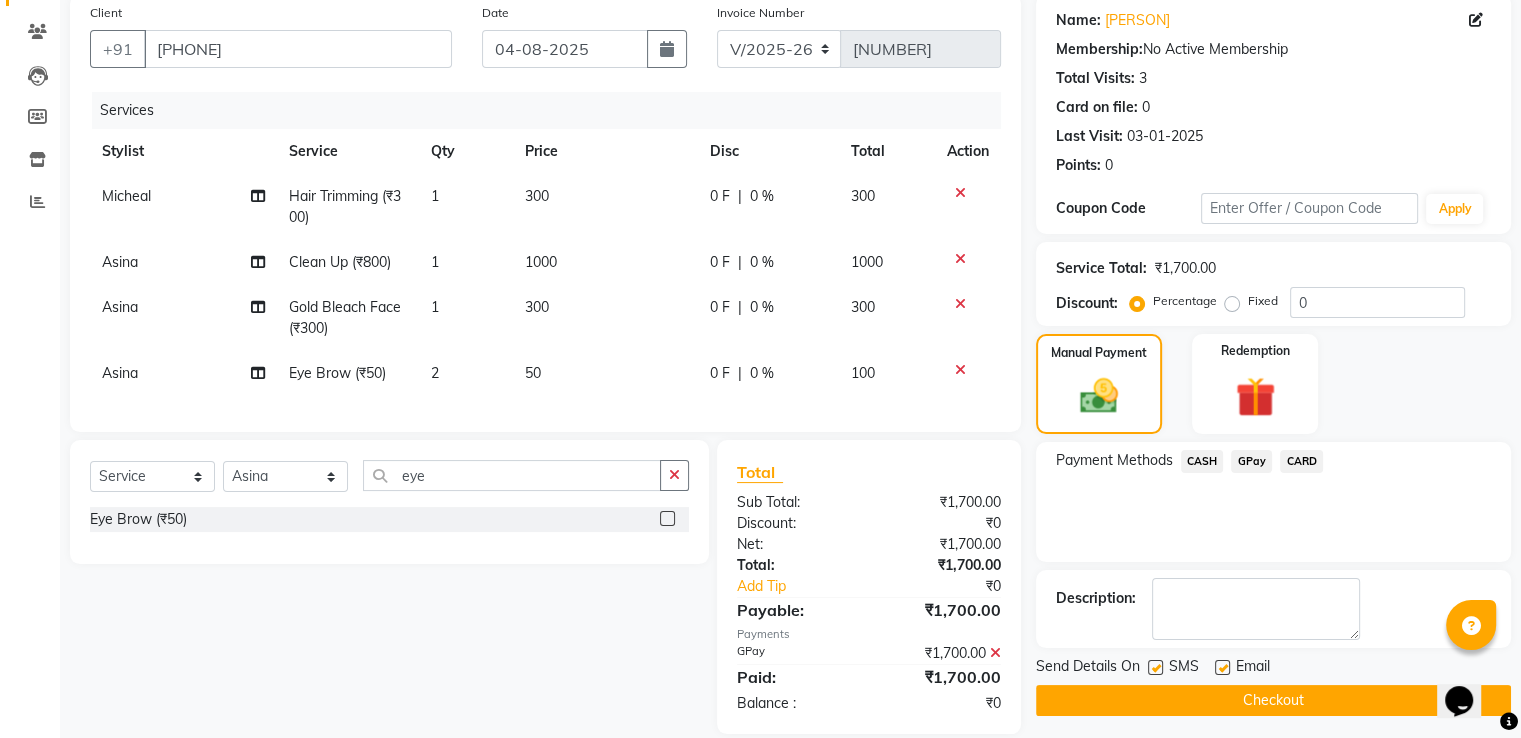 scroll, scrollTop: 197, scrollLeft: 0, axis: vertical 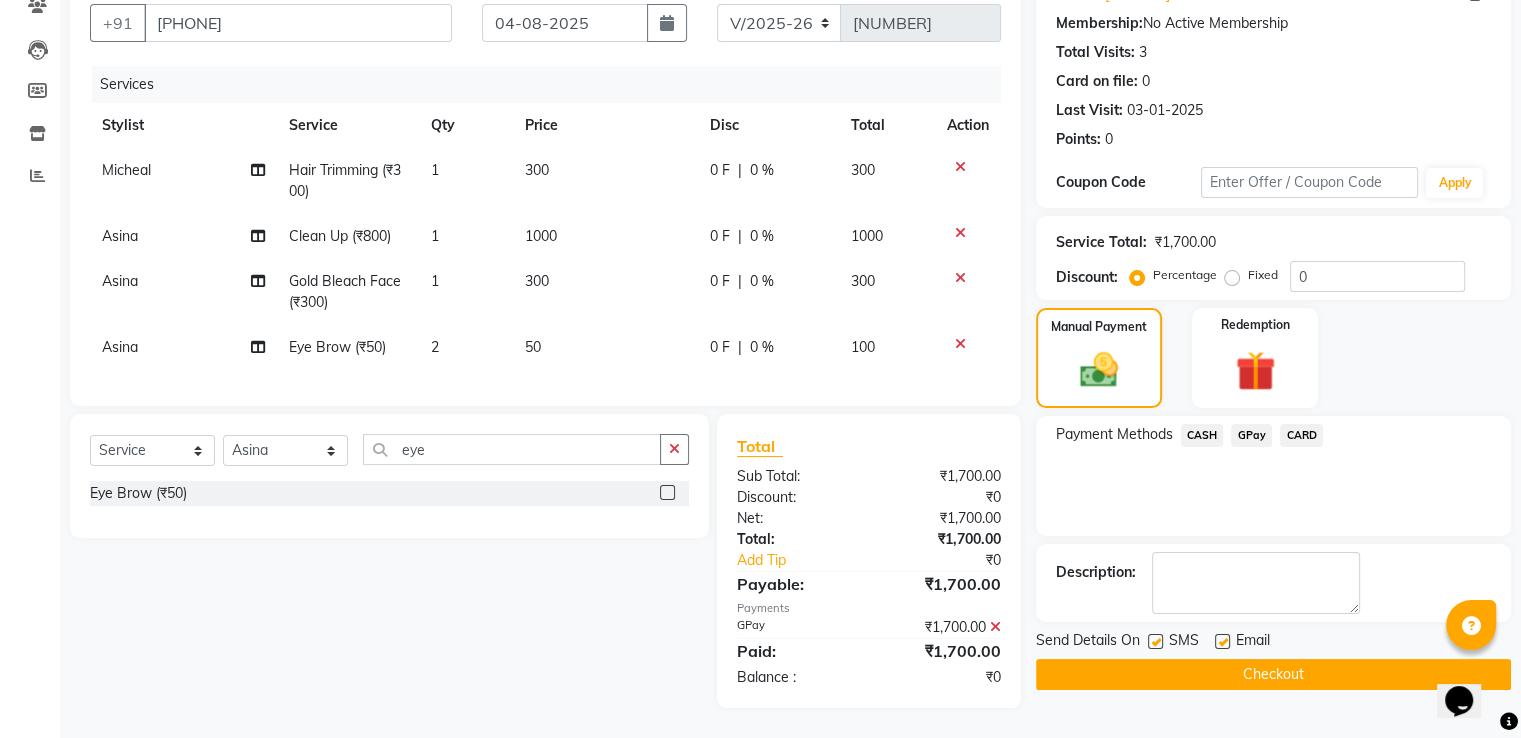 click on "Checkout" 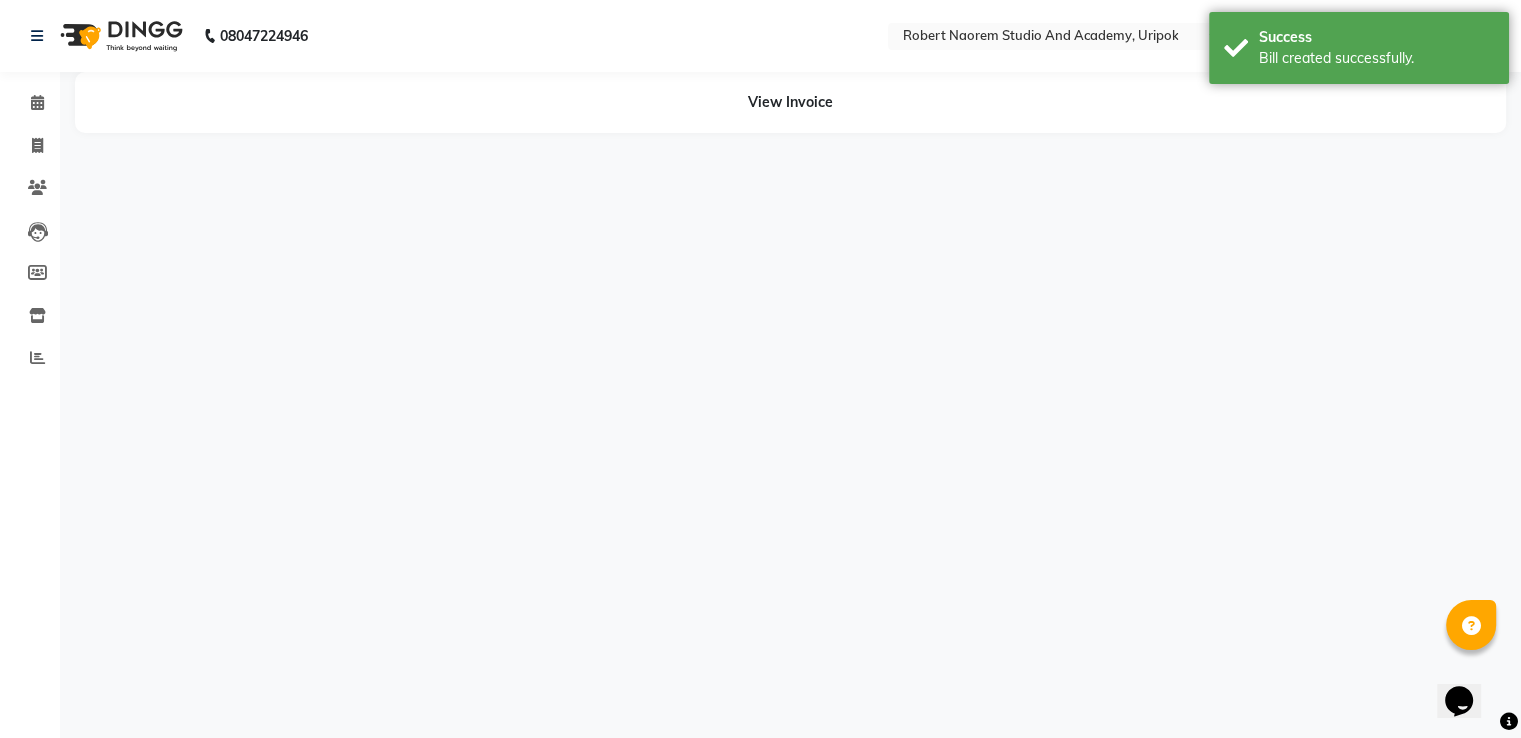 scroll, scrollTop: 0, scrollLeft: 0, axis: both 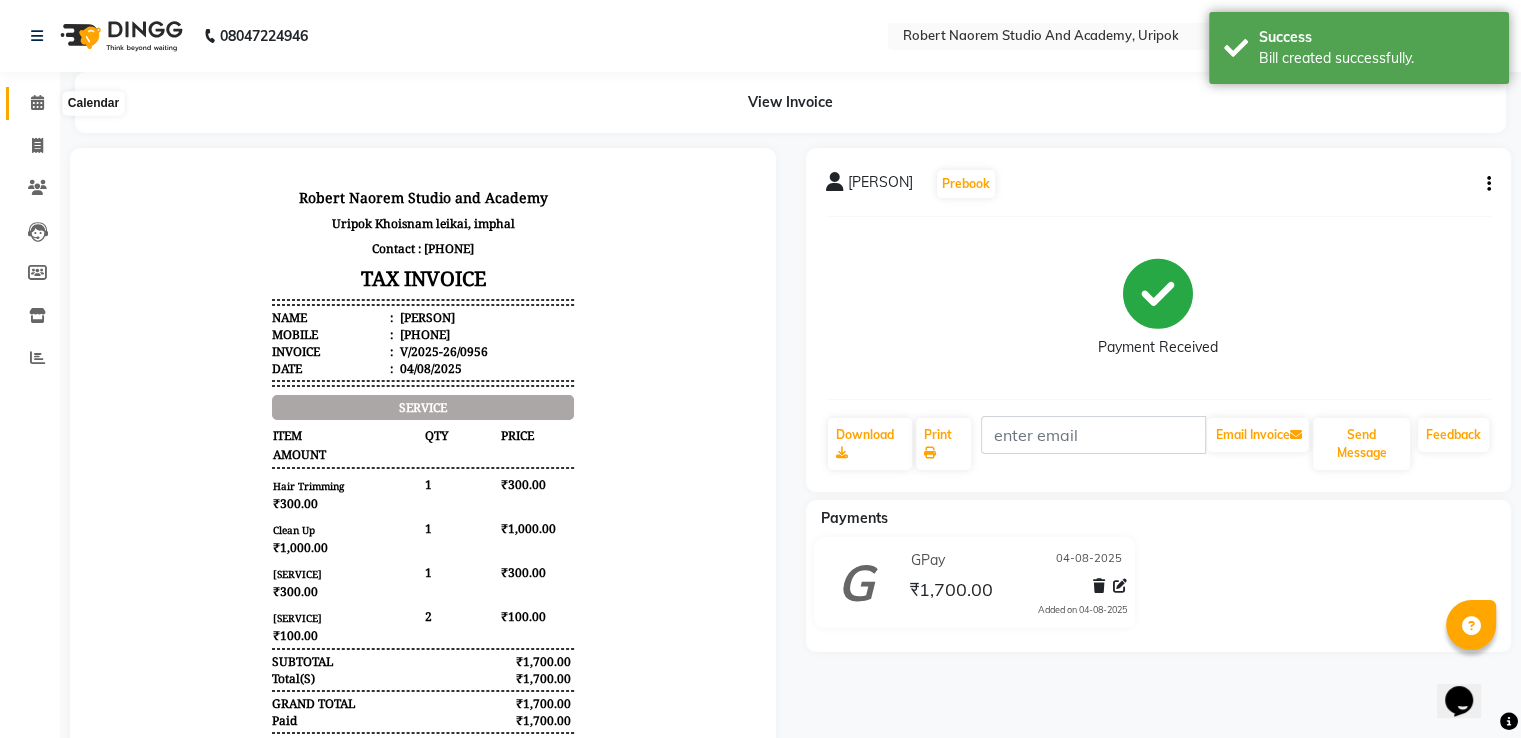 click 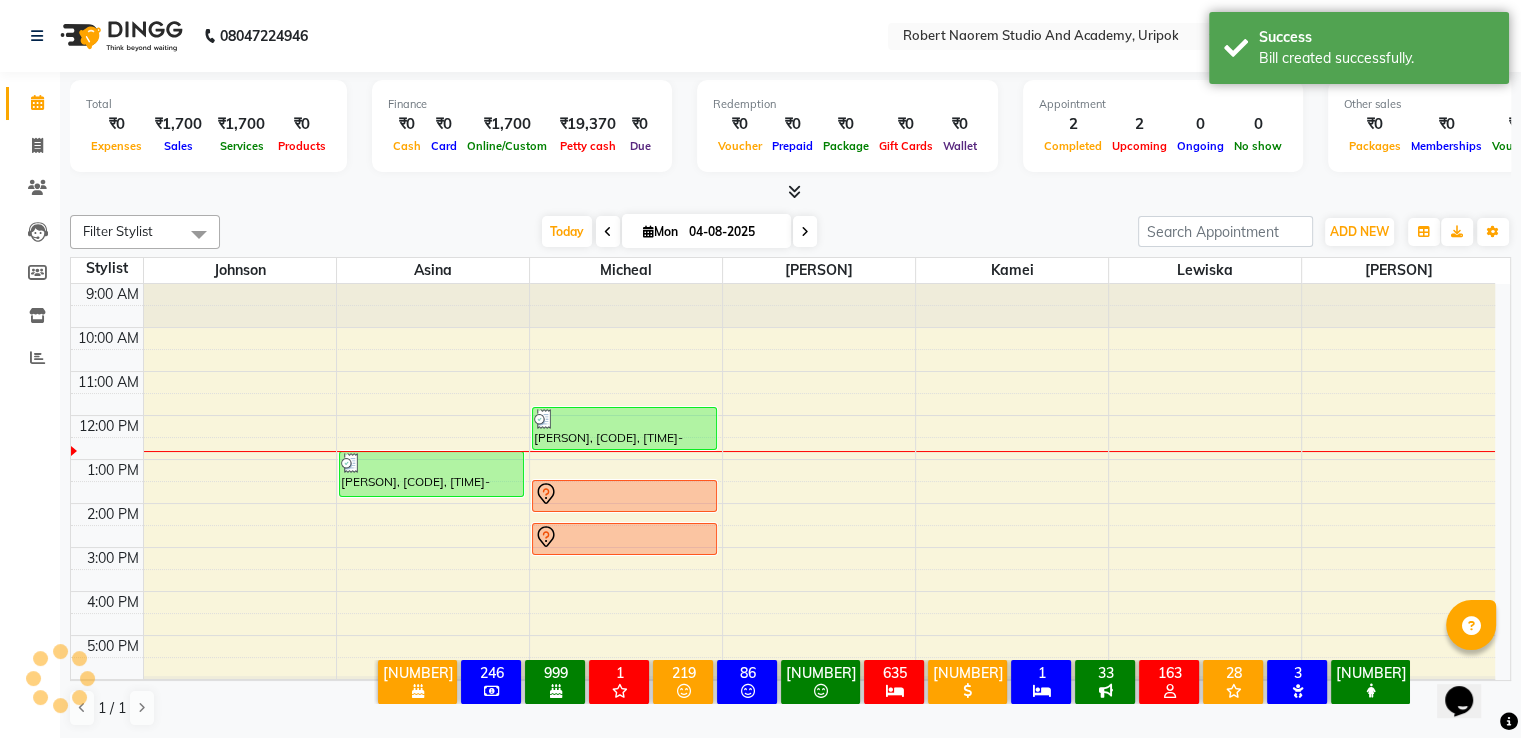 scroll, scrollTop: 0, scrollLeft: 0, axis: both 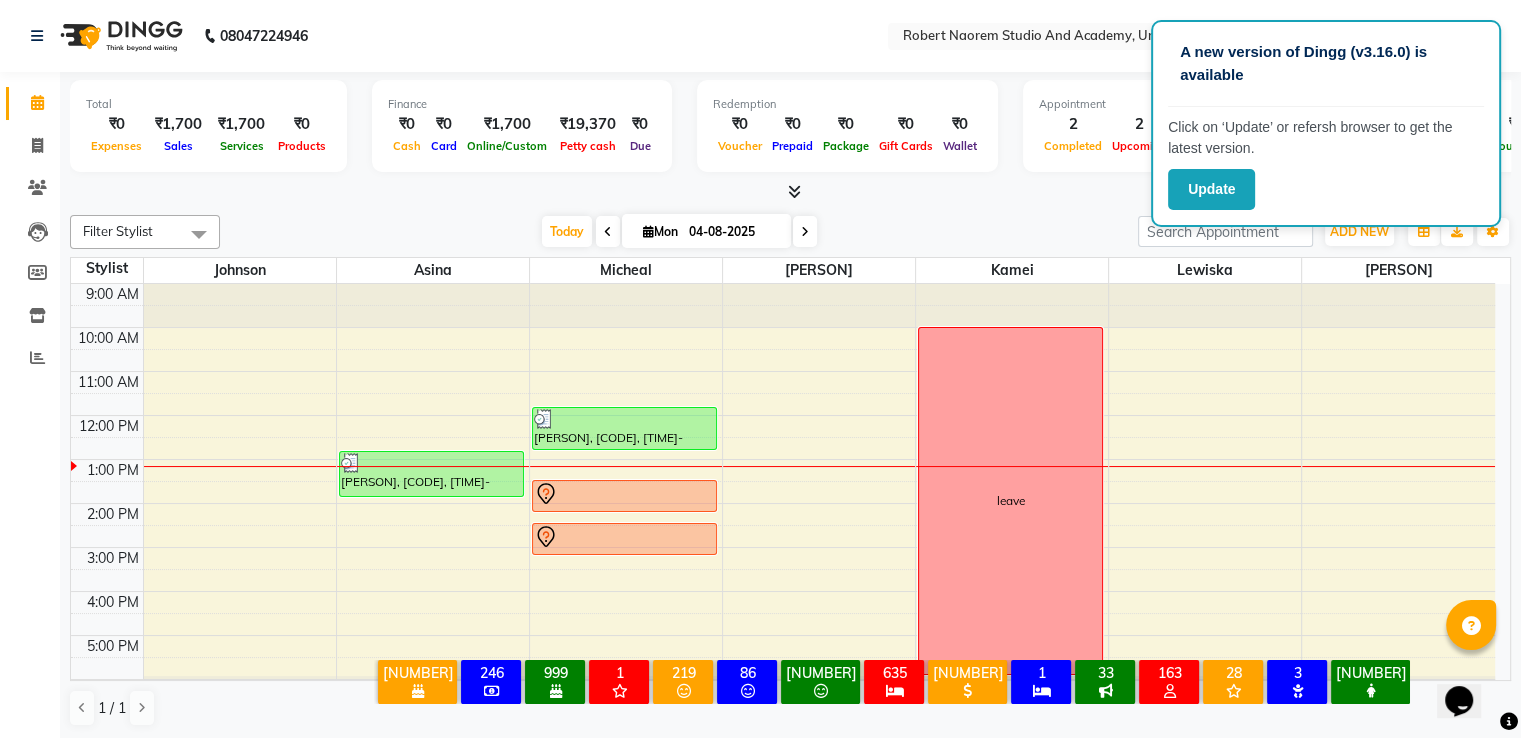 click on "[NUMBER] Select Location × [BRAND] [BRAND], [LOCATION] WhatsApp Status ✕ Status: Disconnected Most Recent Message: [DATE] [TIME] Recent Service Activity: [DATE] [TIME] [PHONE] Whatsapp Settings Default Panel My Panel English ENGLISH Español العربية मराठी हिंदी ગુજરાતી தமிழ் 中文 Notifications nothing to show" 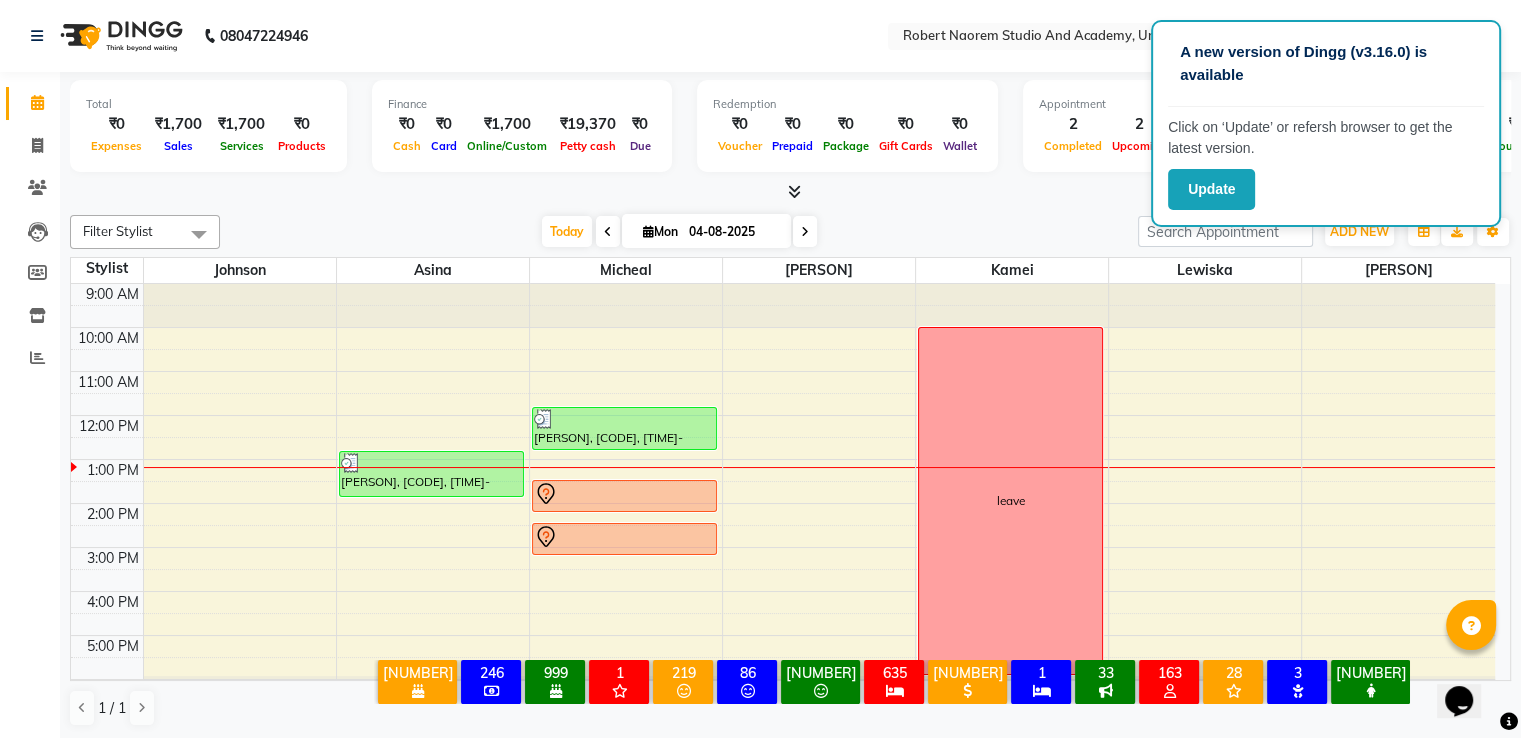 click on "[NUMBER] Select Location × [BRAND] [BRAND], [LOCATION] WhatsApp Status ✕ Status: Disconnected Most Recent Message: [DATE] [TIME] Recent Service Activity: [DATE] [TIME] [PHONE] Whatsapp Settings Default Panel My Panel English ENGLISH Español العربية मराठी हिंदी ગુજરાતી தமிழ் 中文 Notifications nothing to show" 